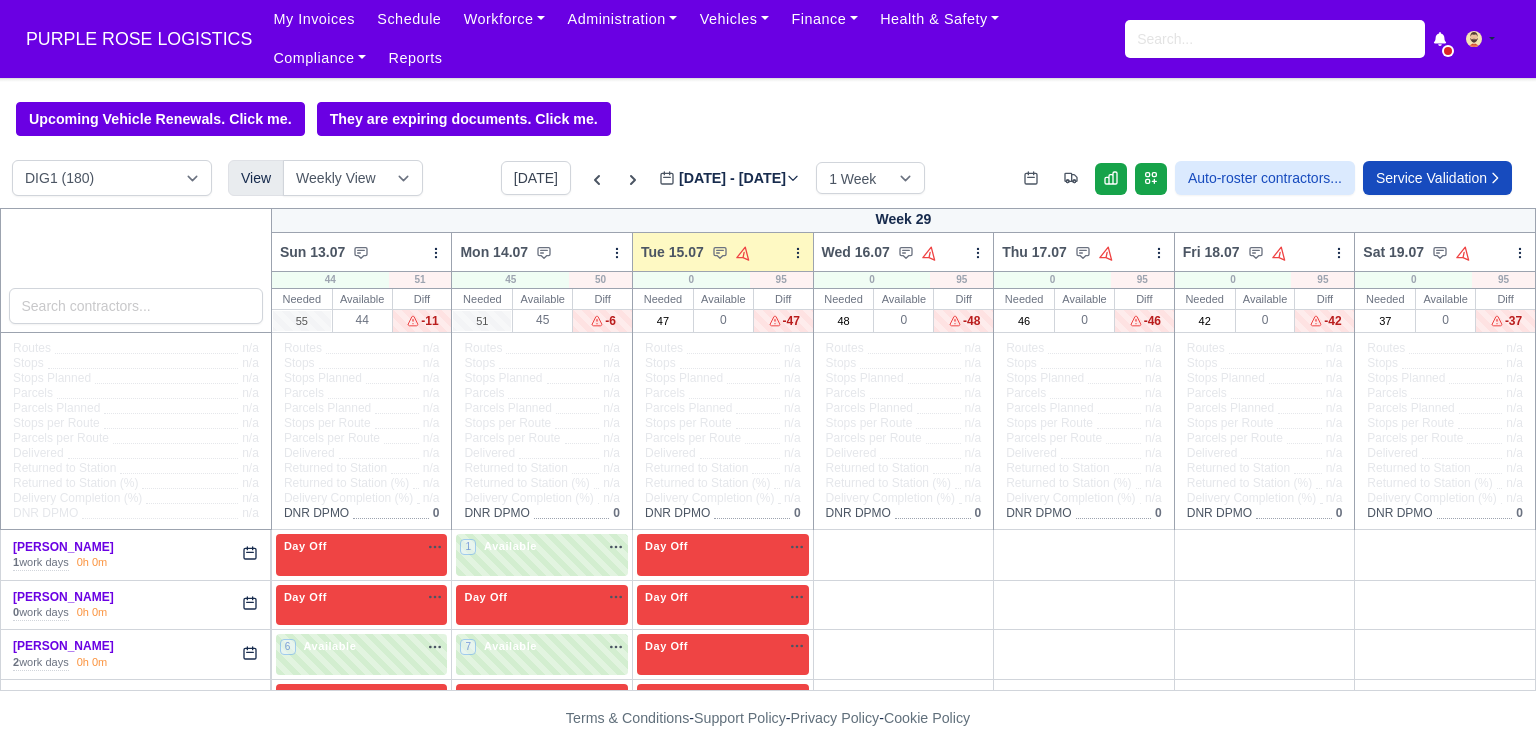 scroll, scrollTop: 0, scrollLeft: 0, axis: both 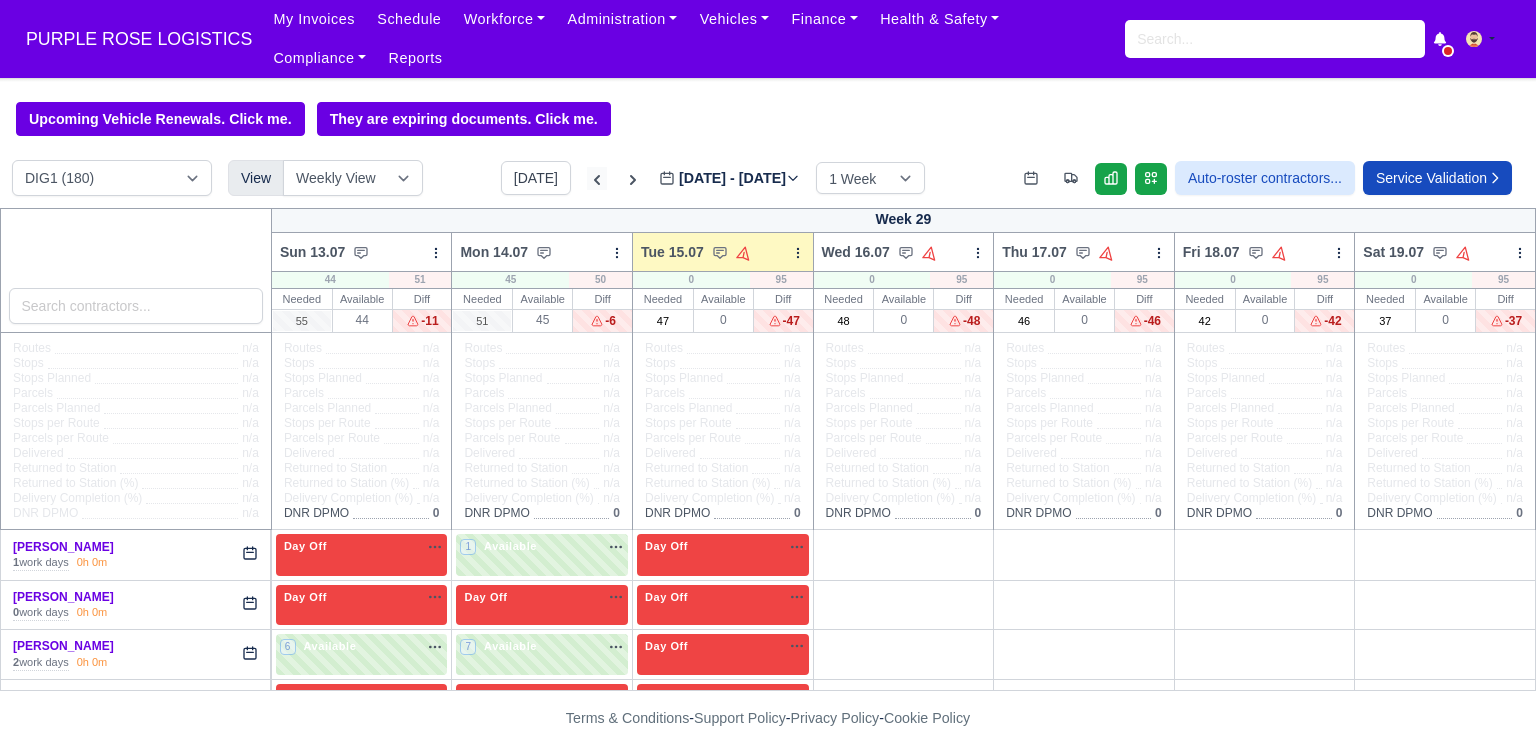 click 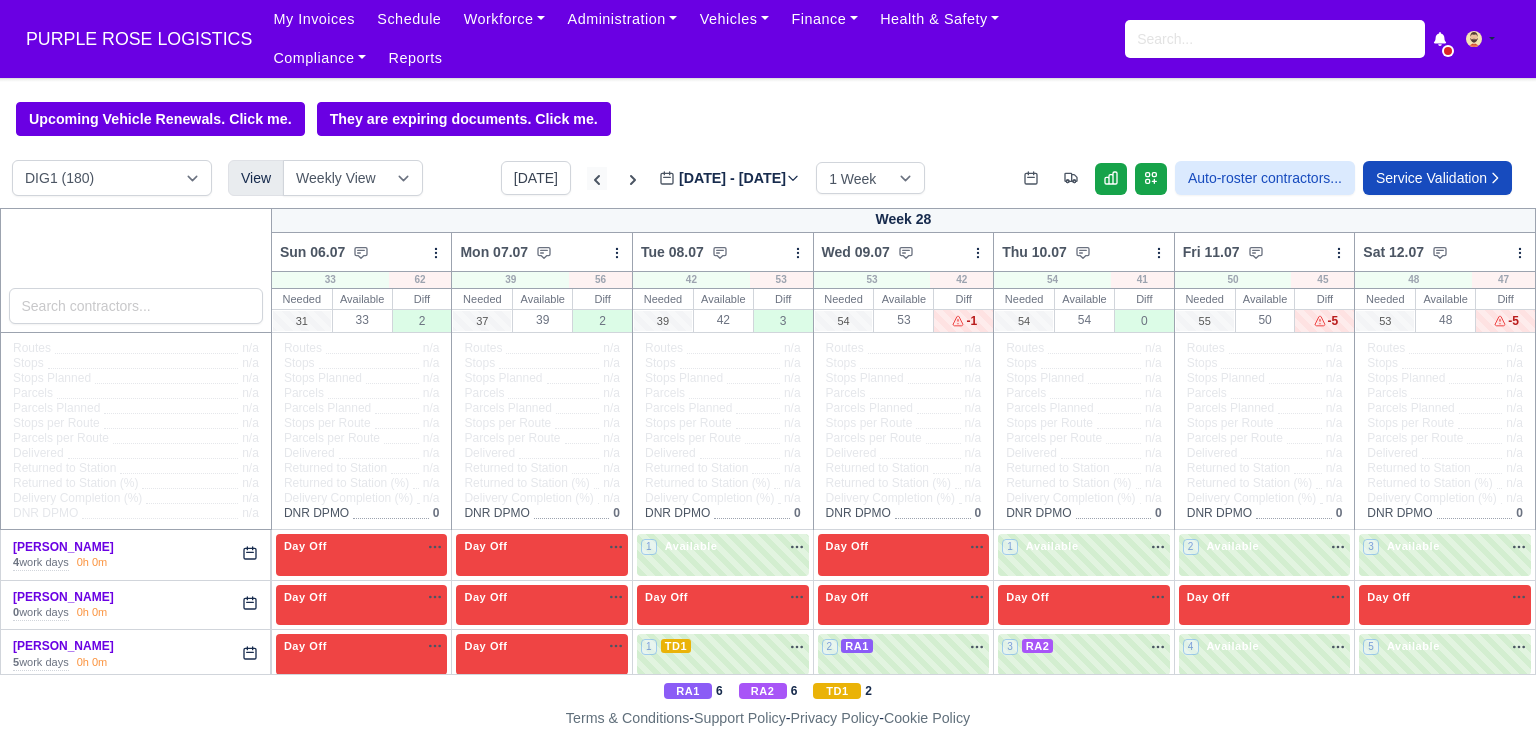 type on "2025-07-08" 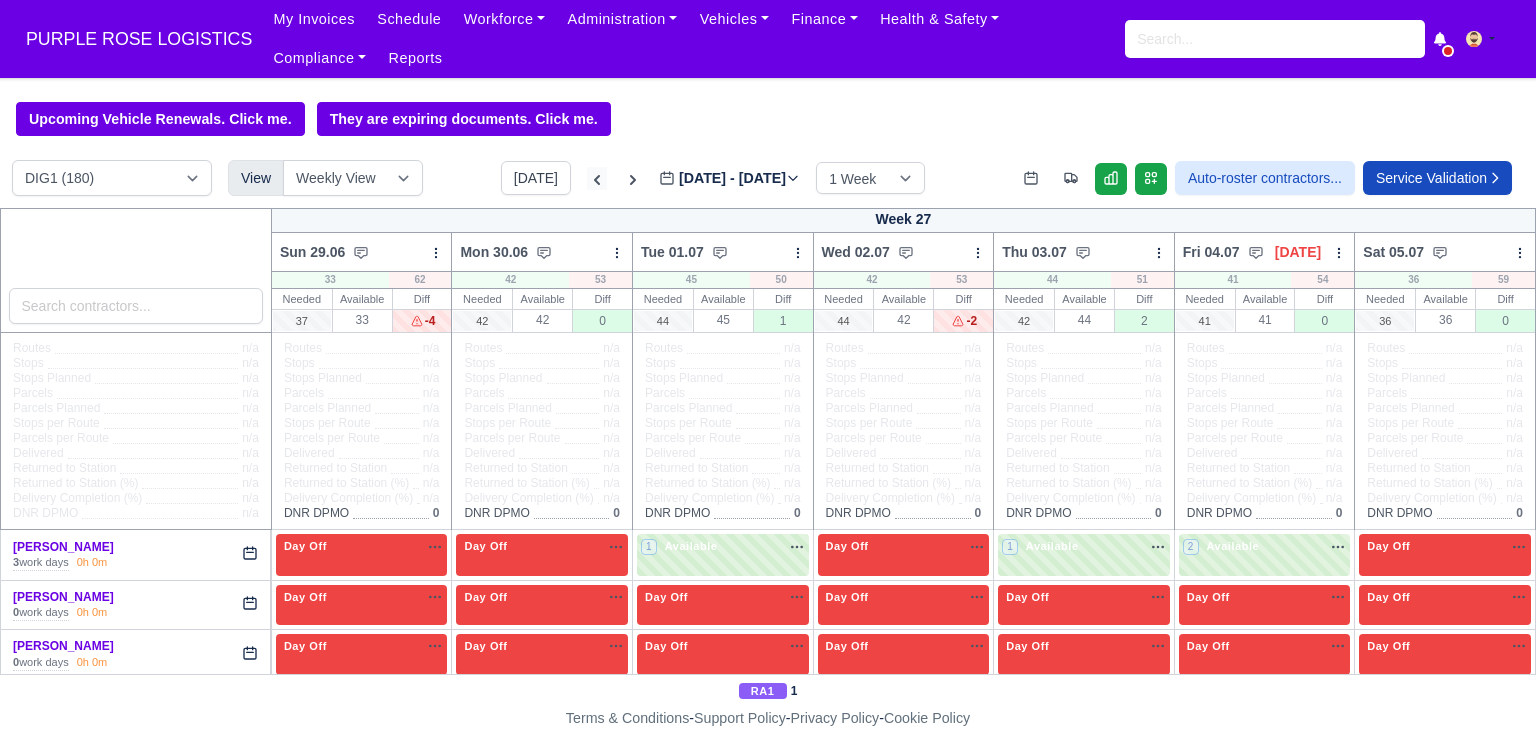 type on "2025-07-01" 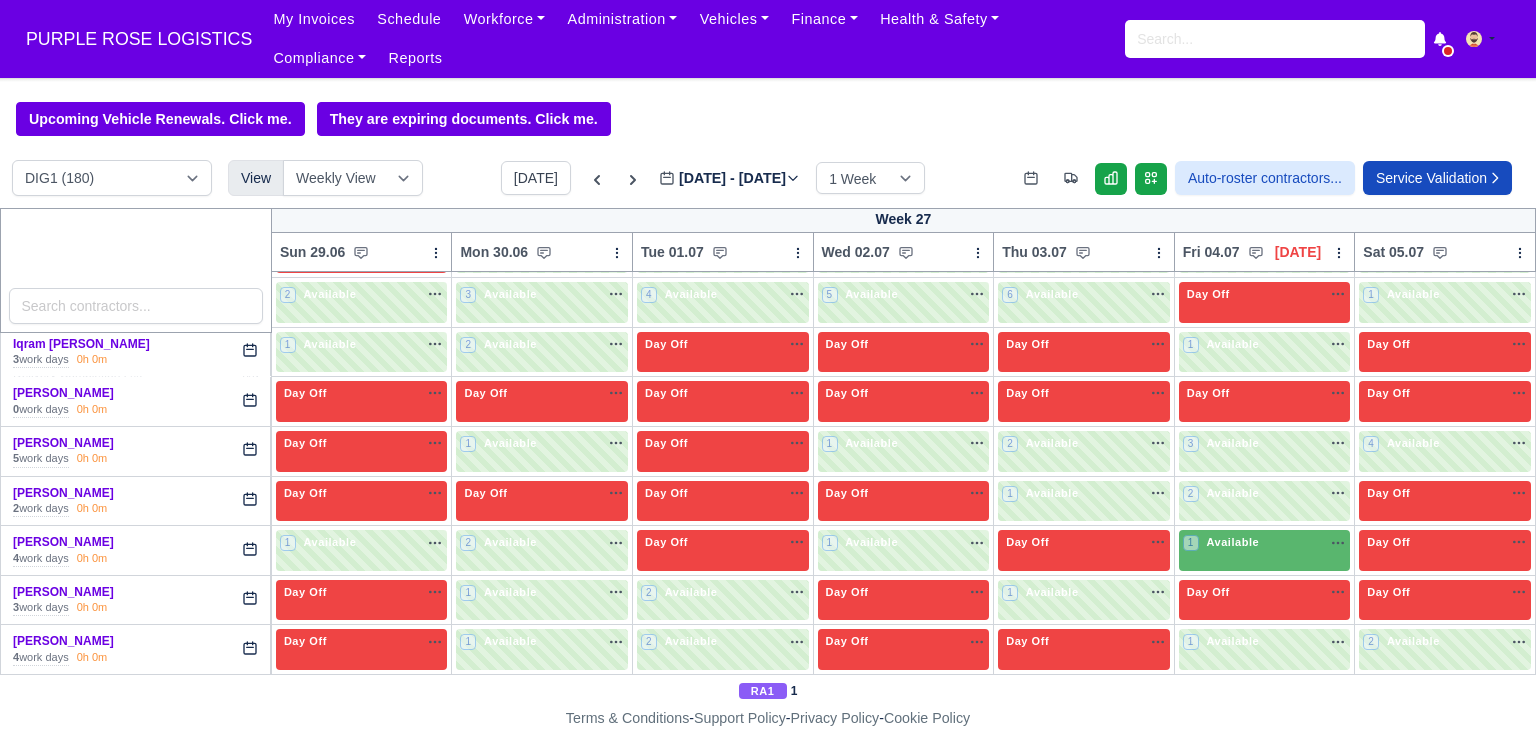 scroll, scrollTop: 2492, scrollLeft: 0, axis: vertical 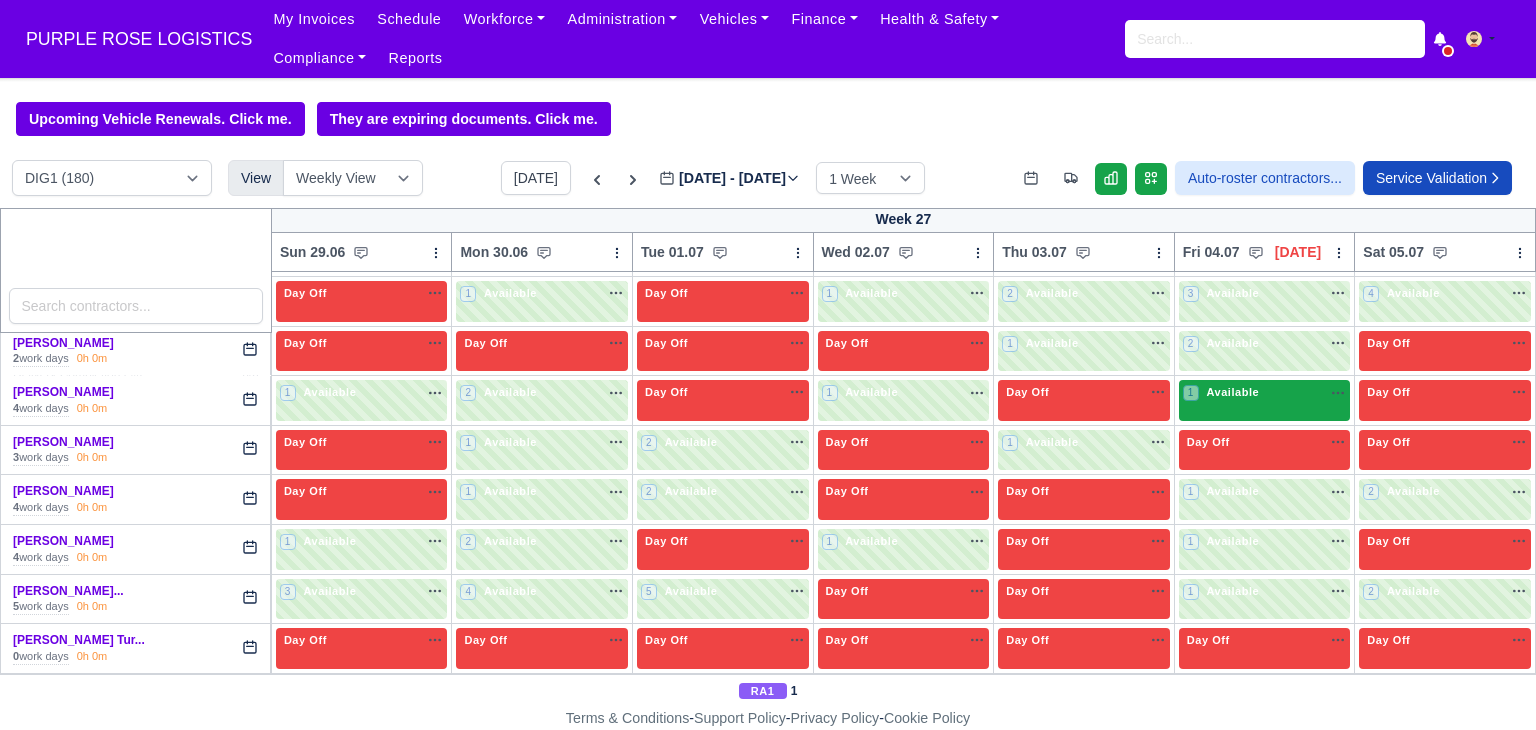 click on "1
Available
na" at bounding box center [1265, 394] 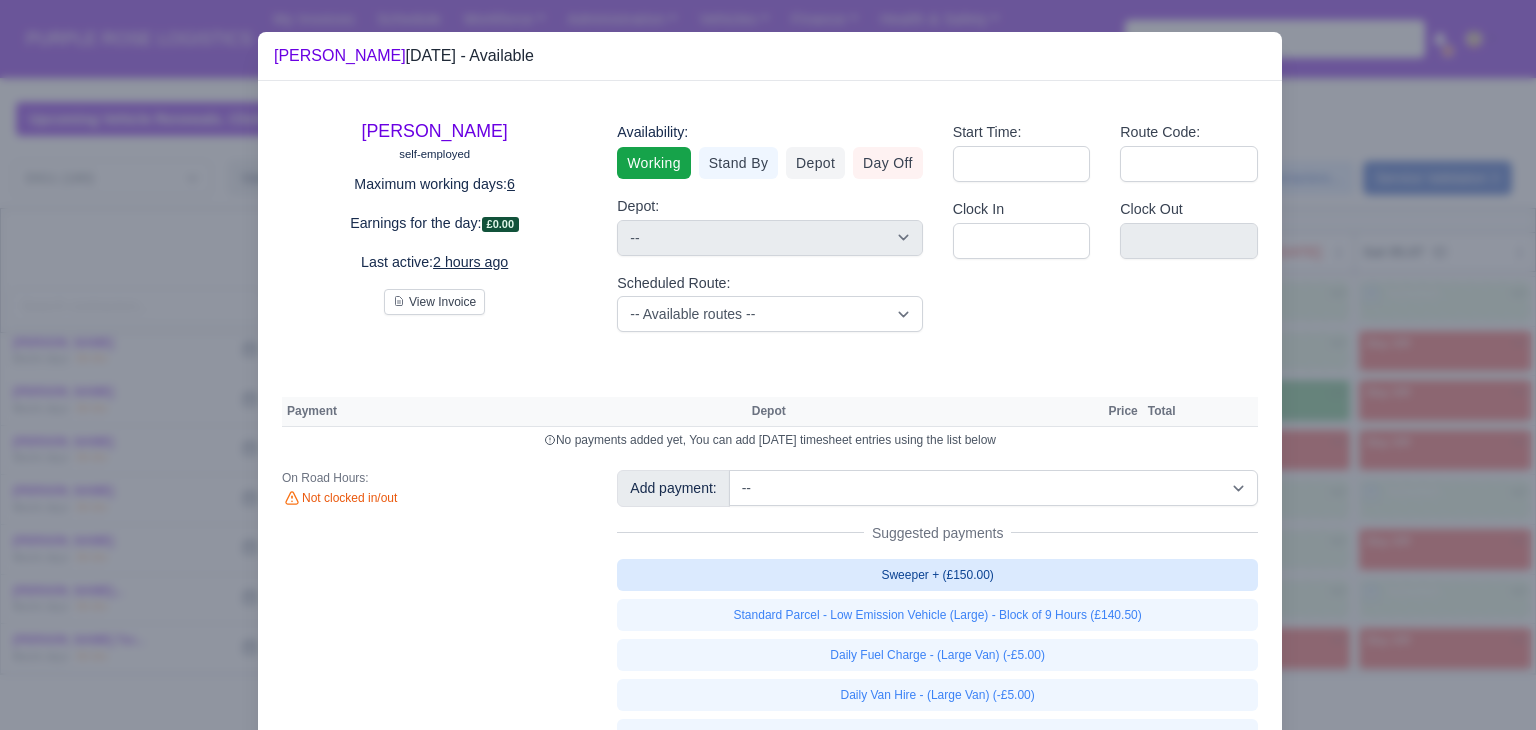 click on "Sweeper + (£150.00)" at bounding box center (937, 575) 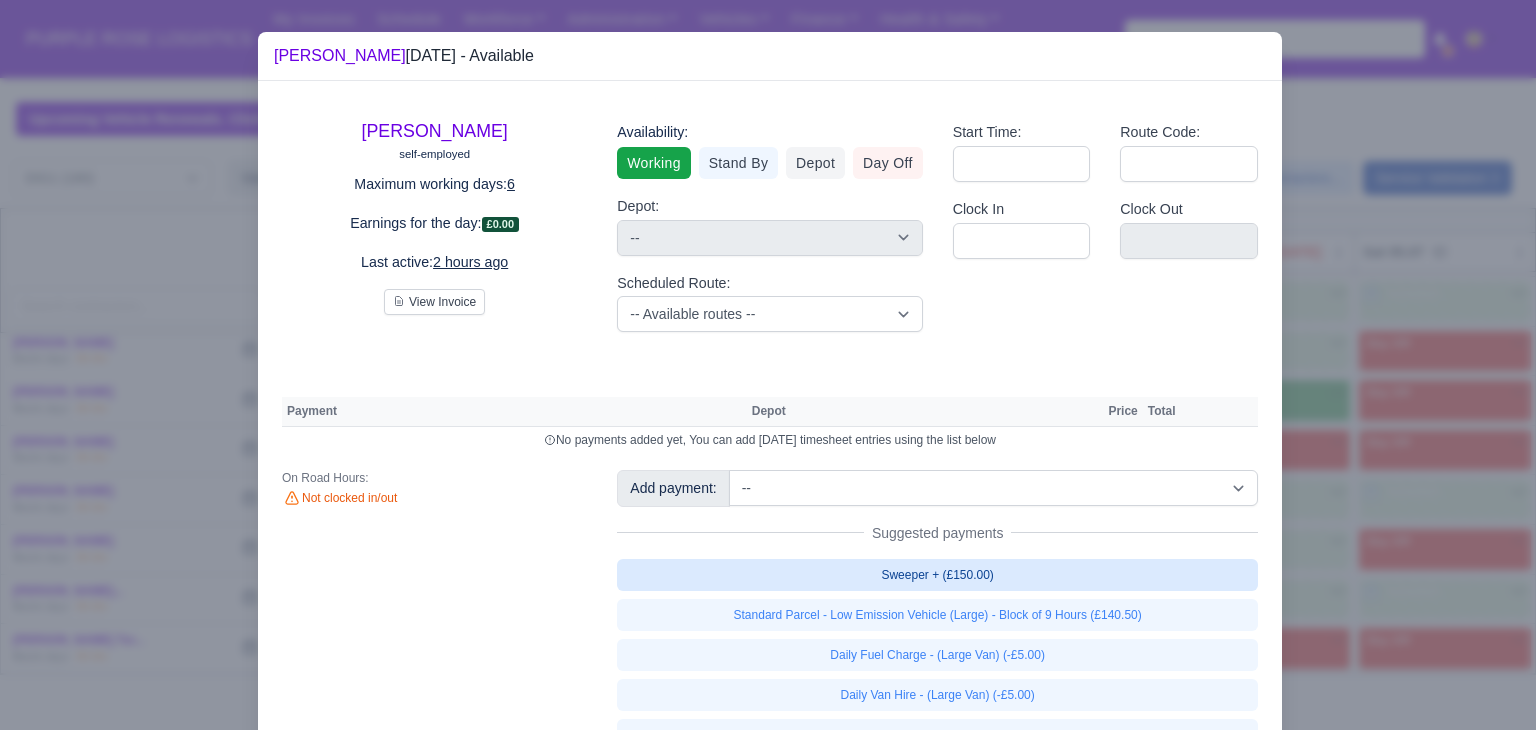 type 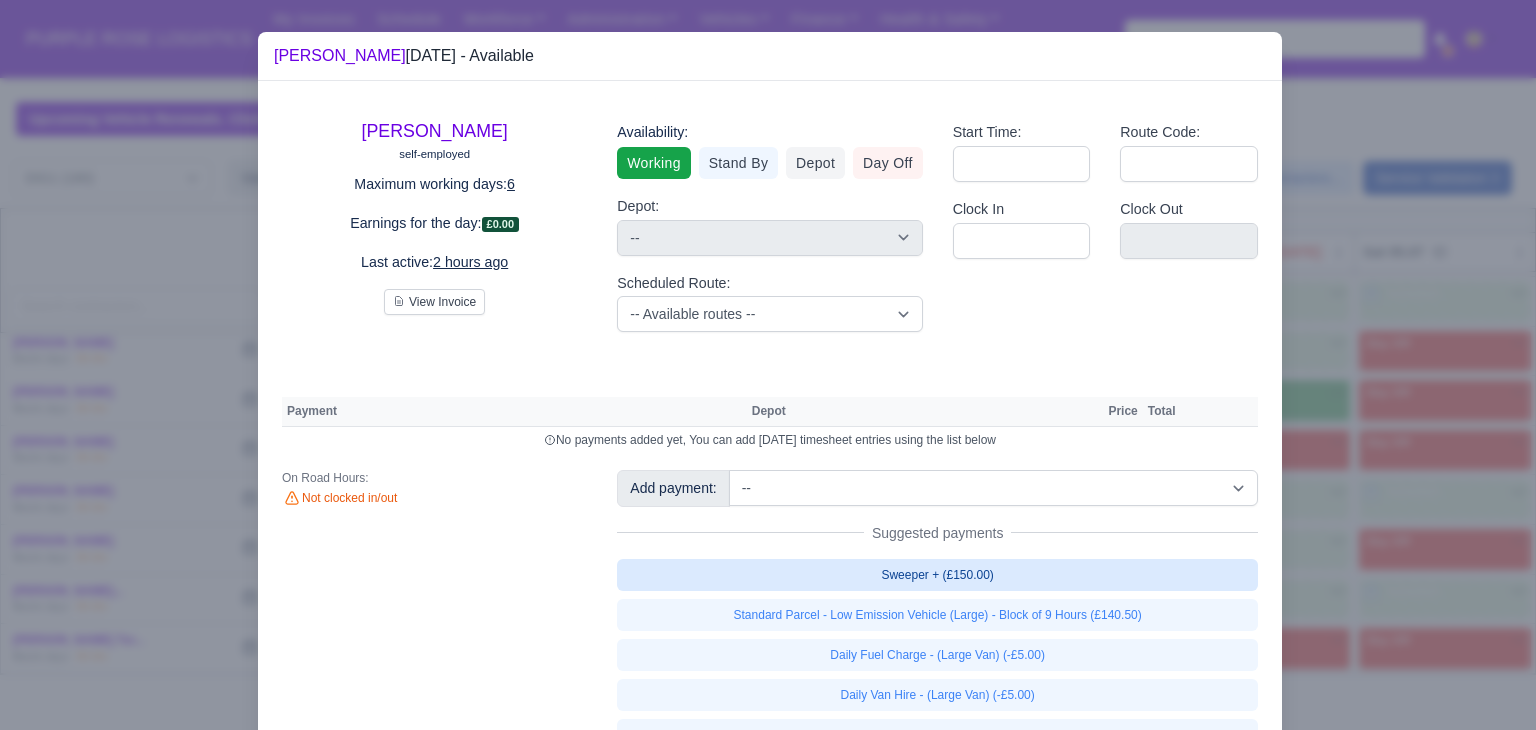 type 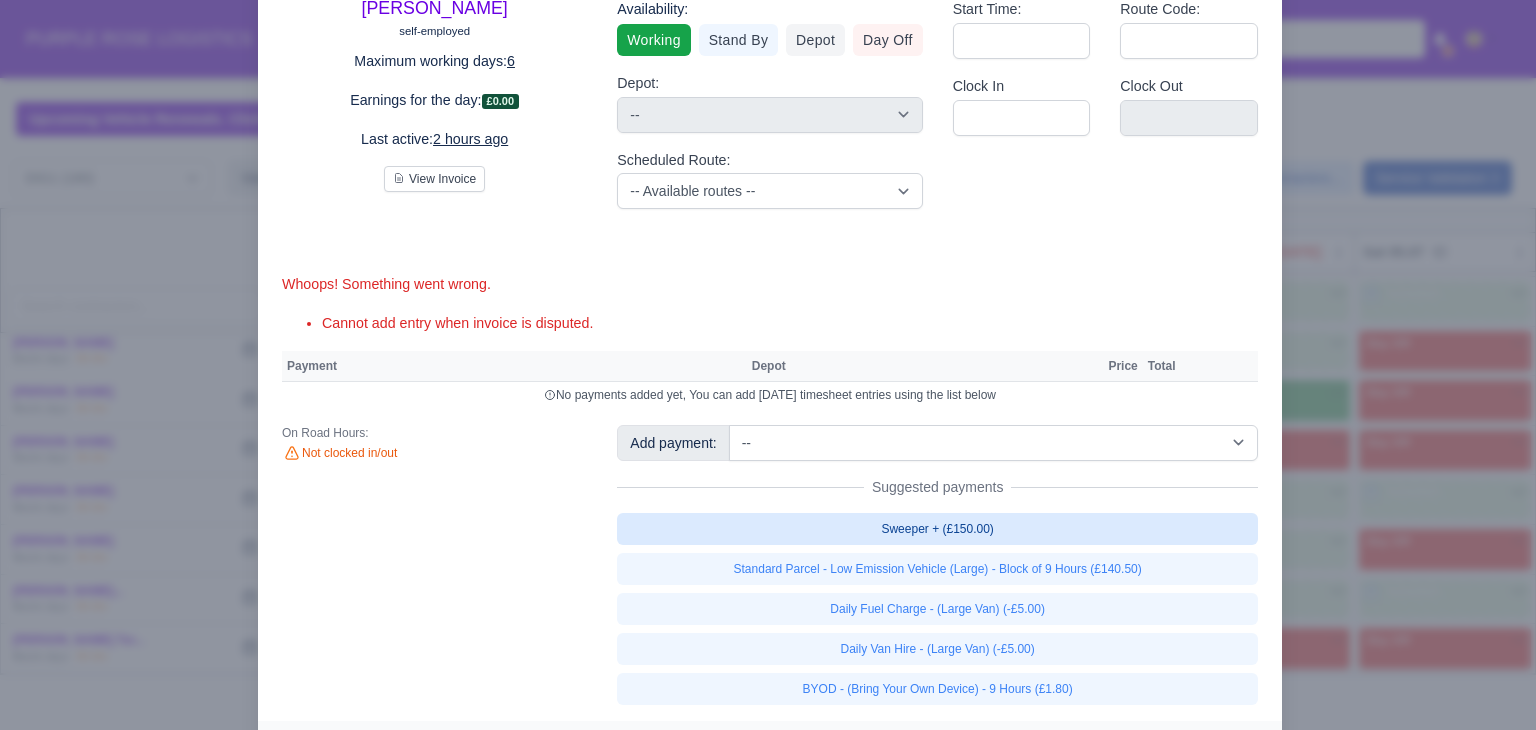 scroll, scrollTop: 124, scrollLeft: 0, axis: vertical 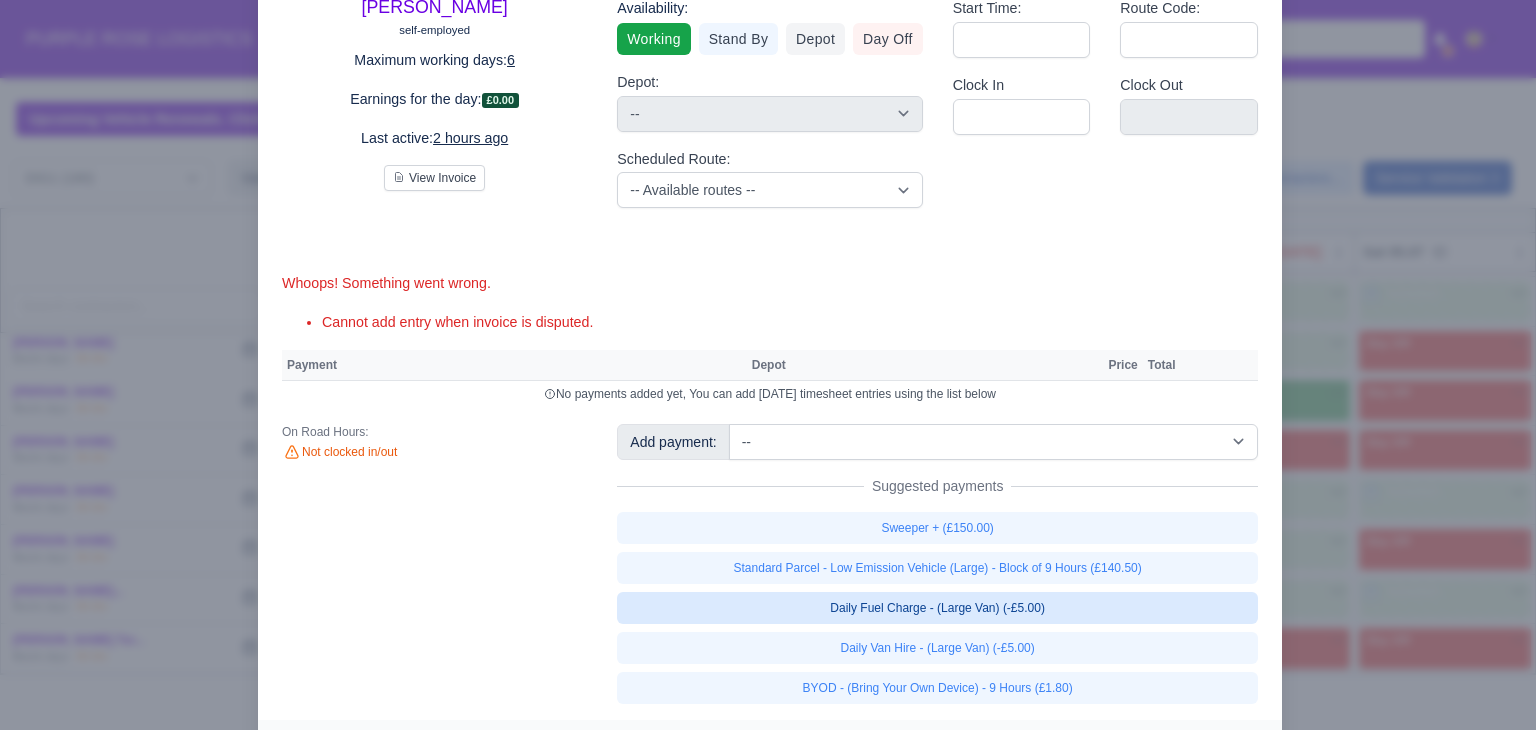 click on "Daily Fuel Charge  - (Large Van) (-£5.00)" at bounding box center [937, 608] 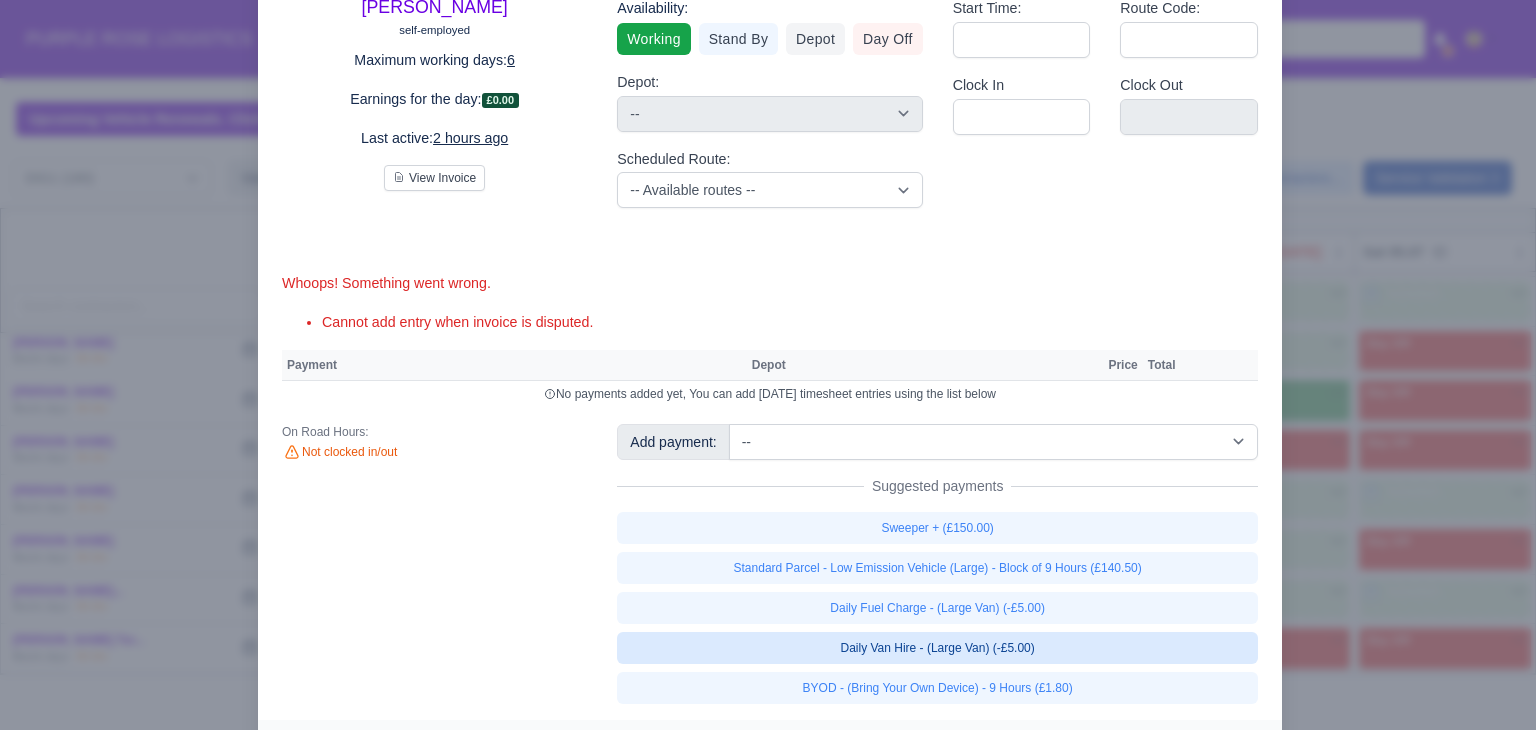 click on "Daily Van Hire  - (Large Van) (-£5.00)" at bounding box center (937, 648) 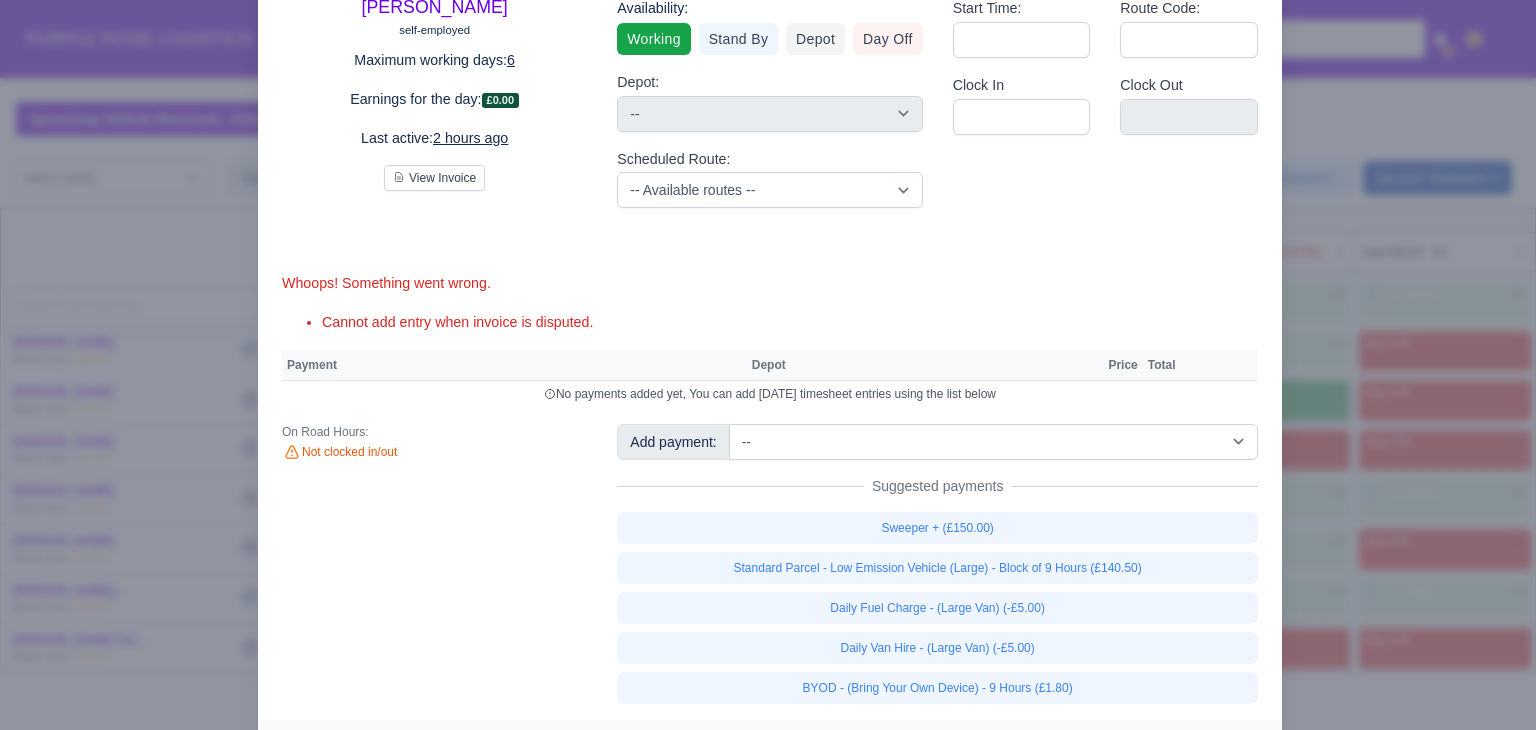 click at bounding box center (768, 365) 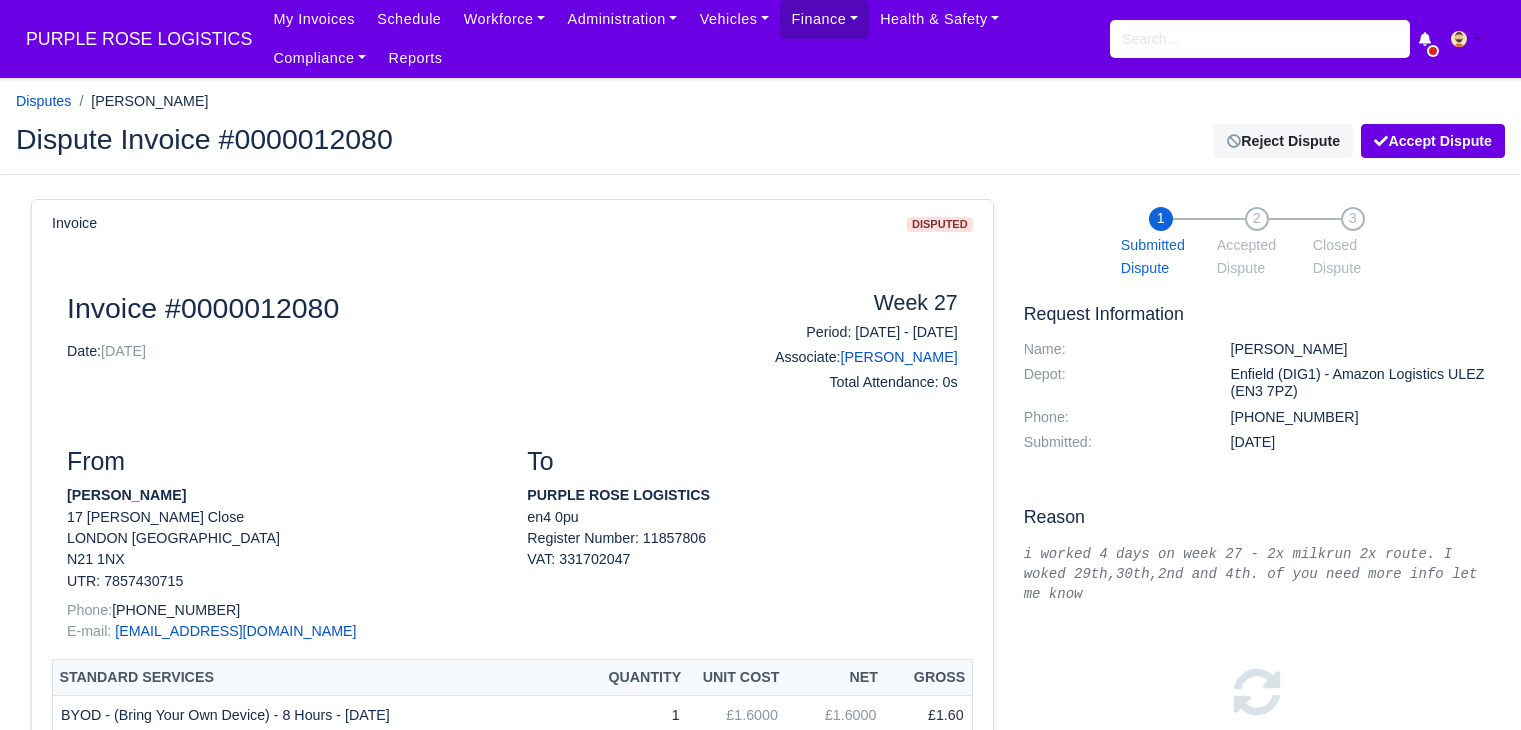 scroll, scrollTop: 0, scrollLeft: 0, axis: both 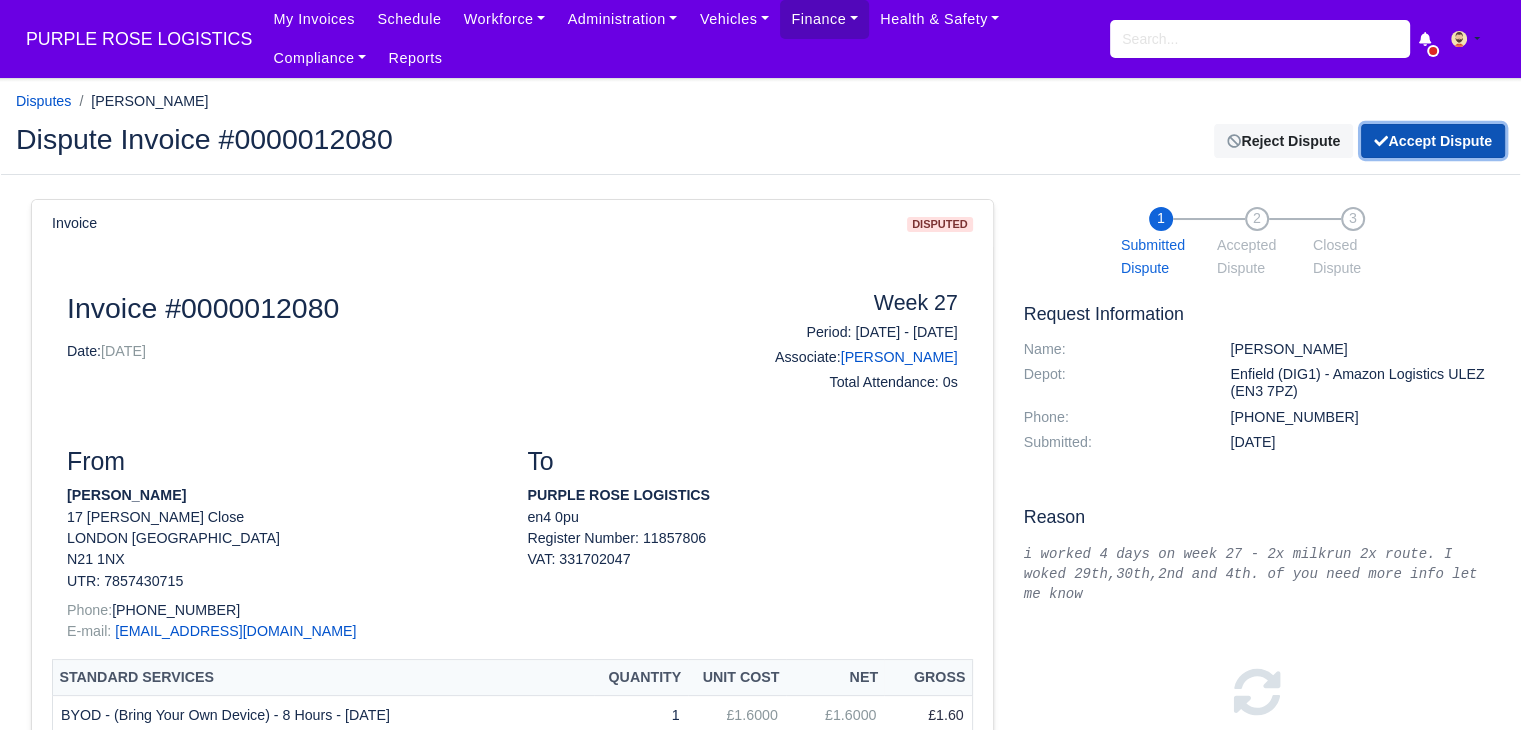 click on "Accept Dispute" at bounding box center [1433, 141] 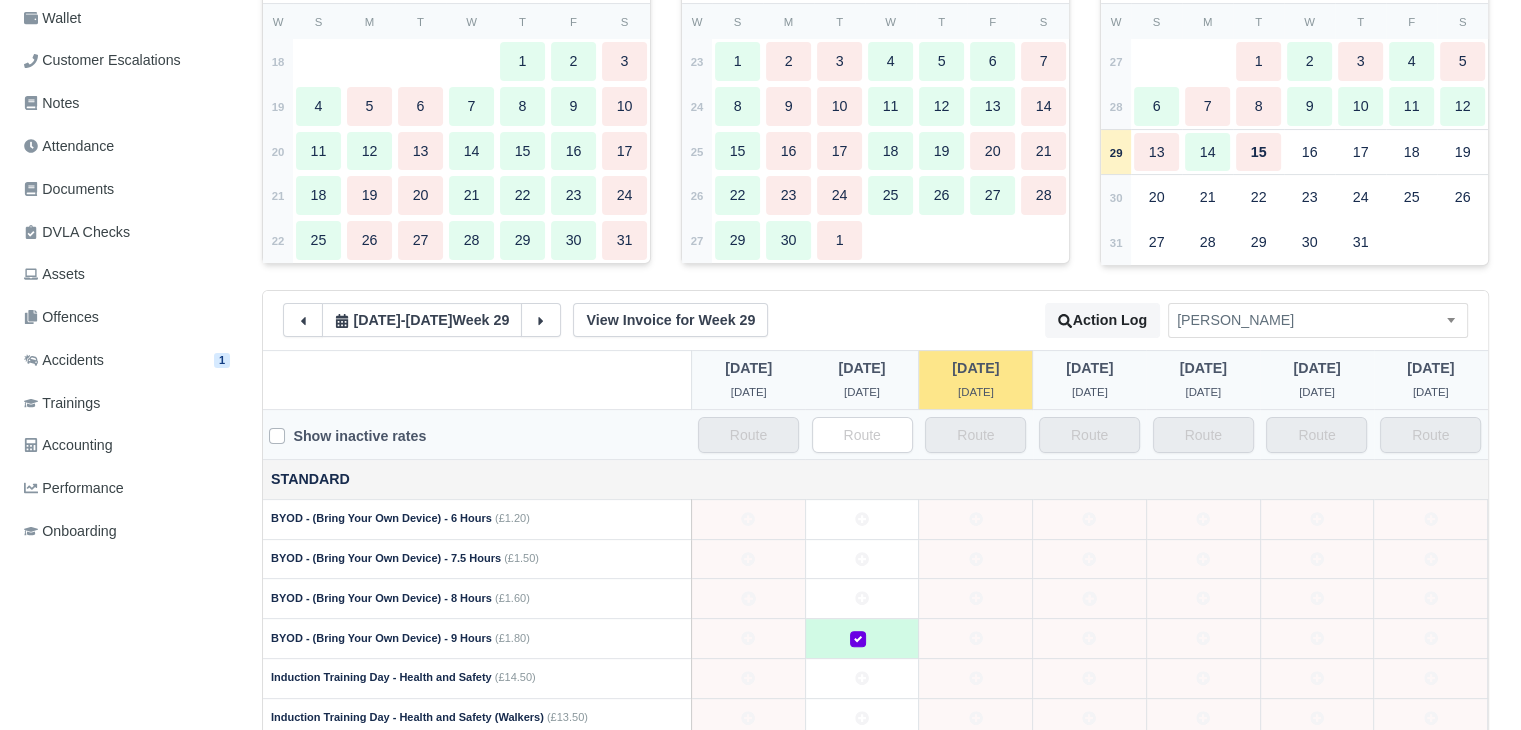 scroll, scrollTop: 408, scrollLeft: 0, axis: vertical 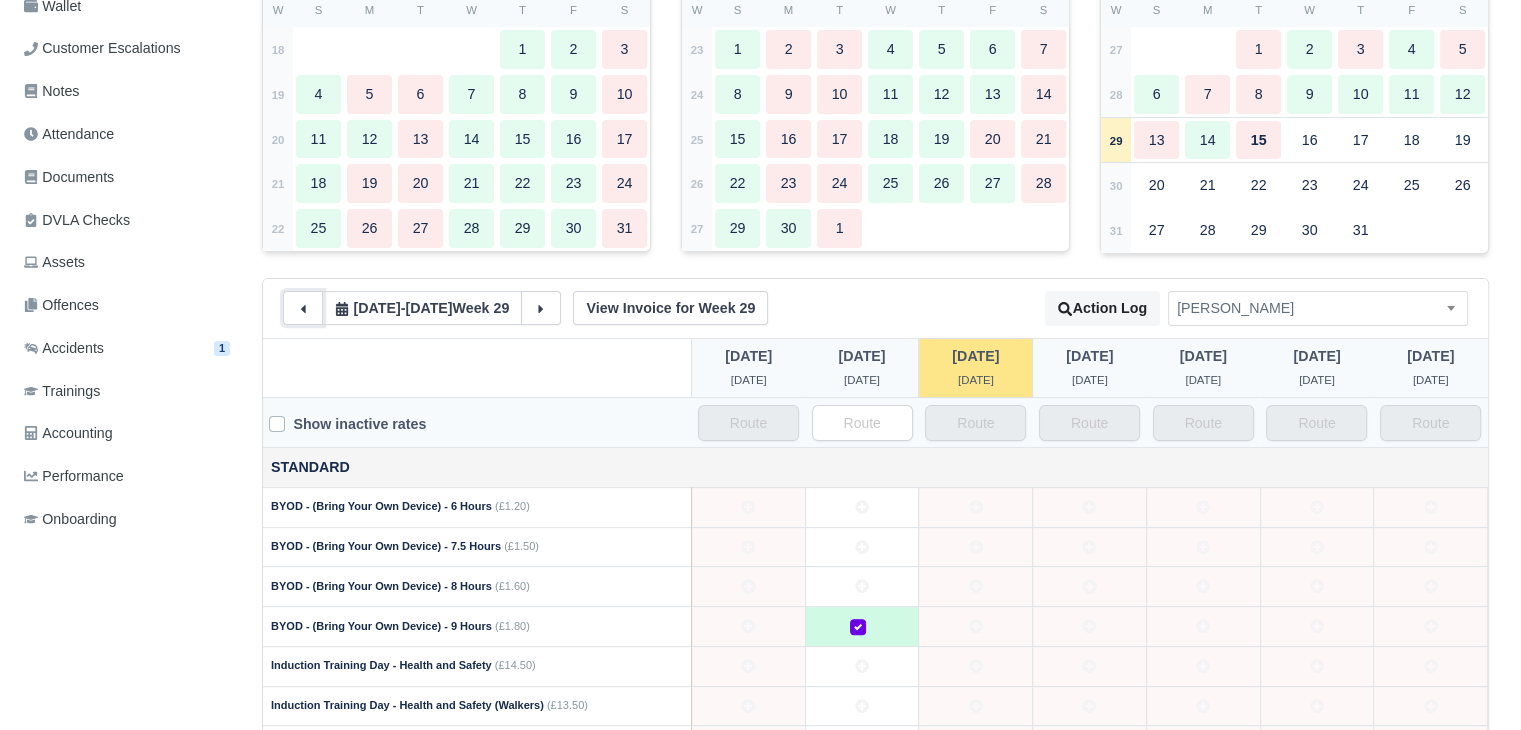 click at bounding box center (303, 308) 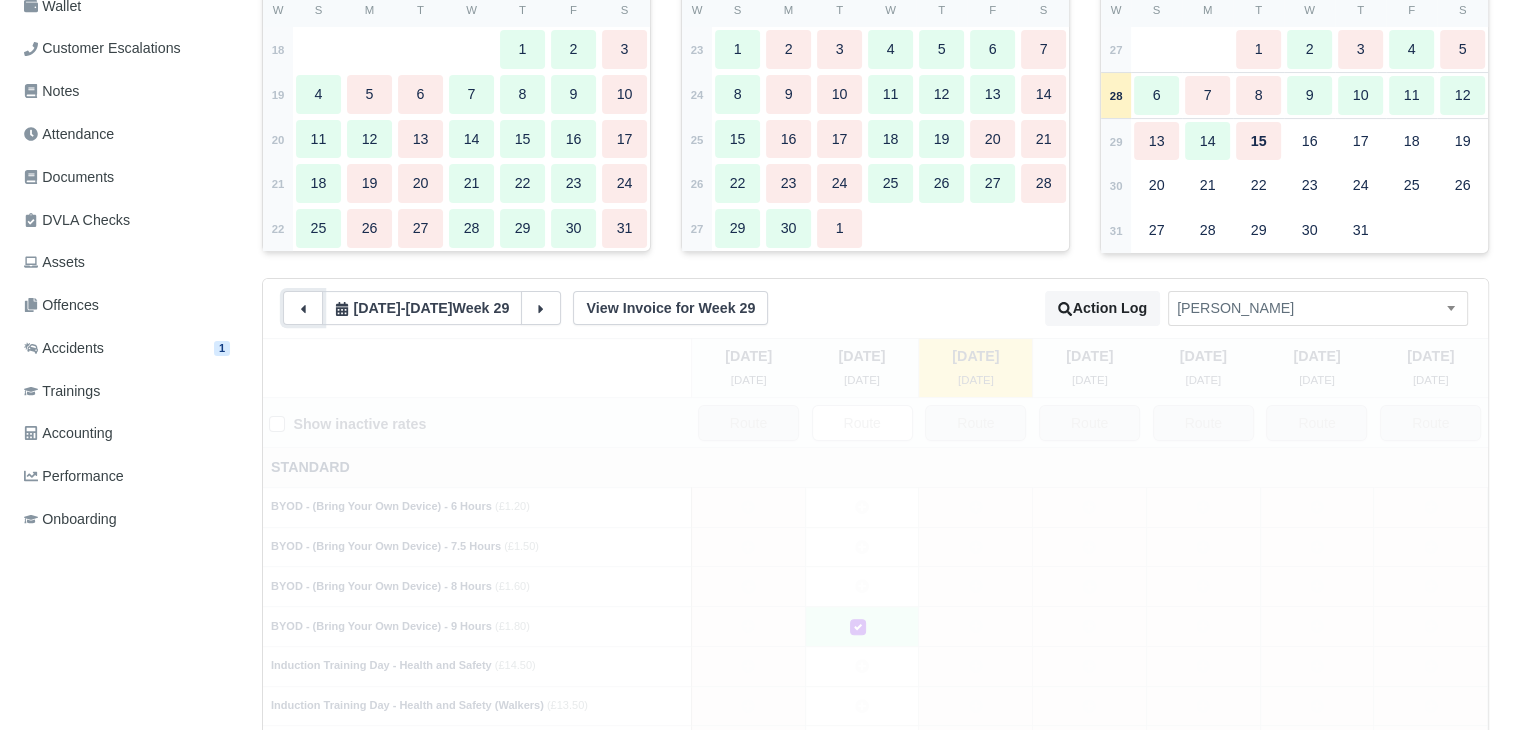type 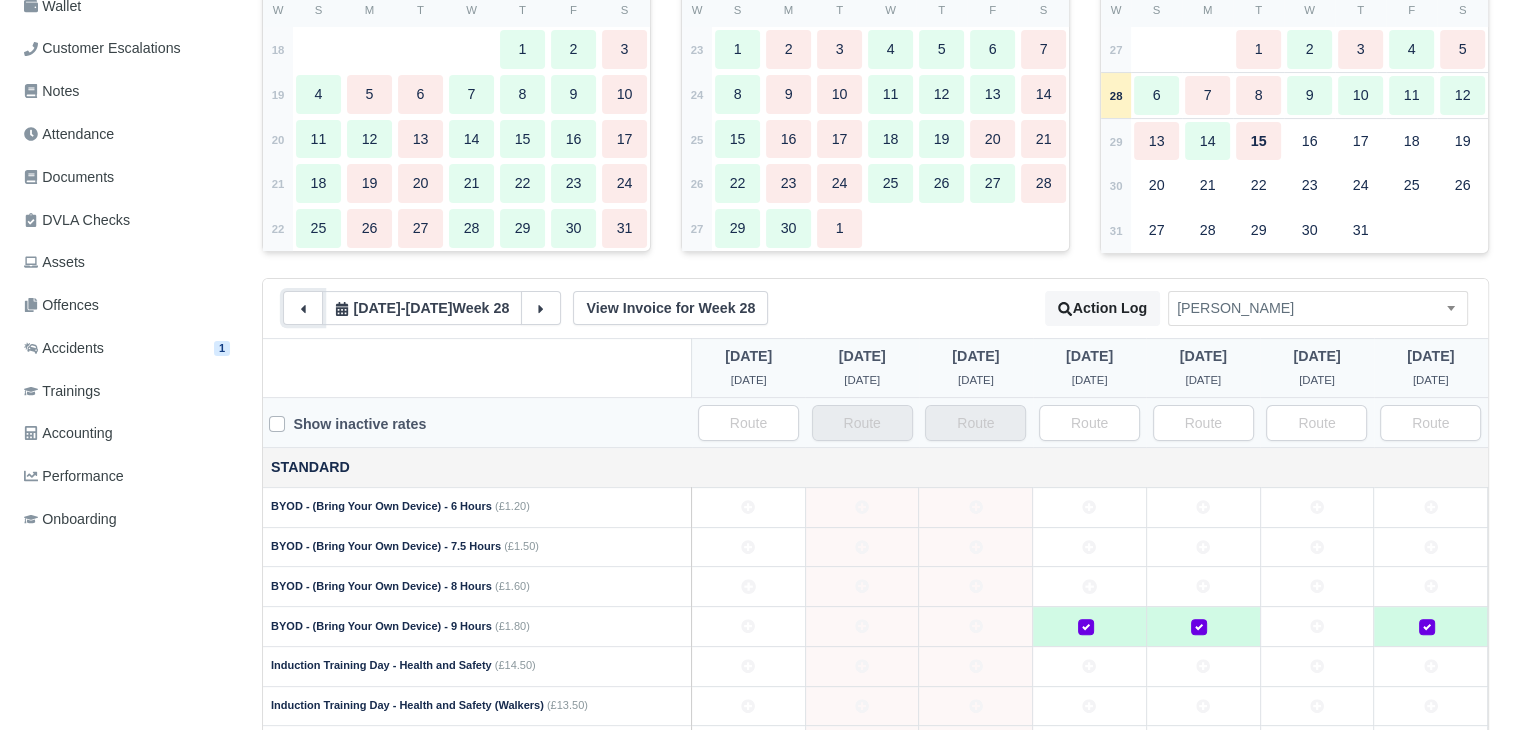 click at bounding box center (303, 308) 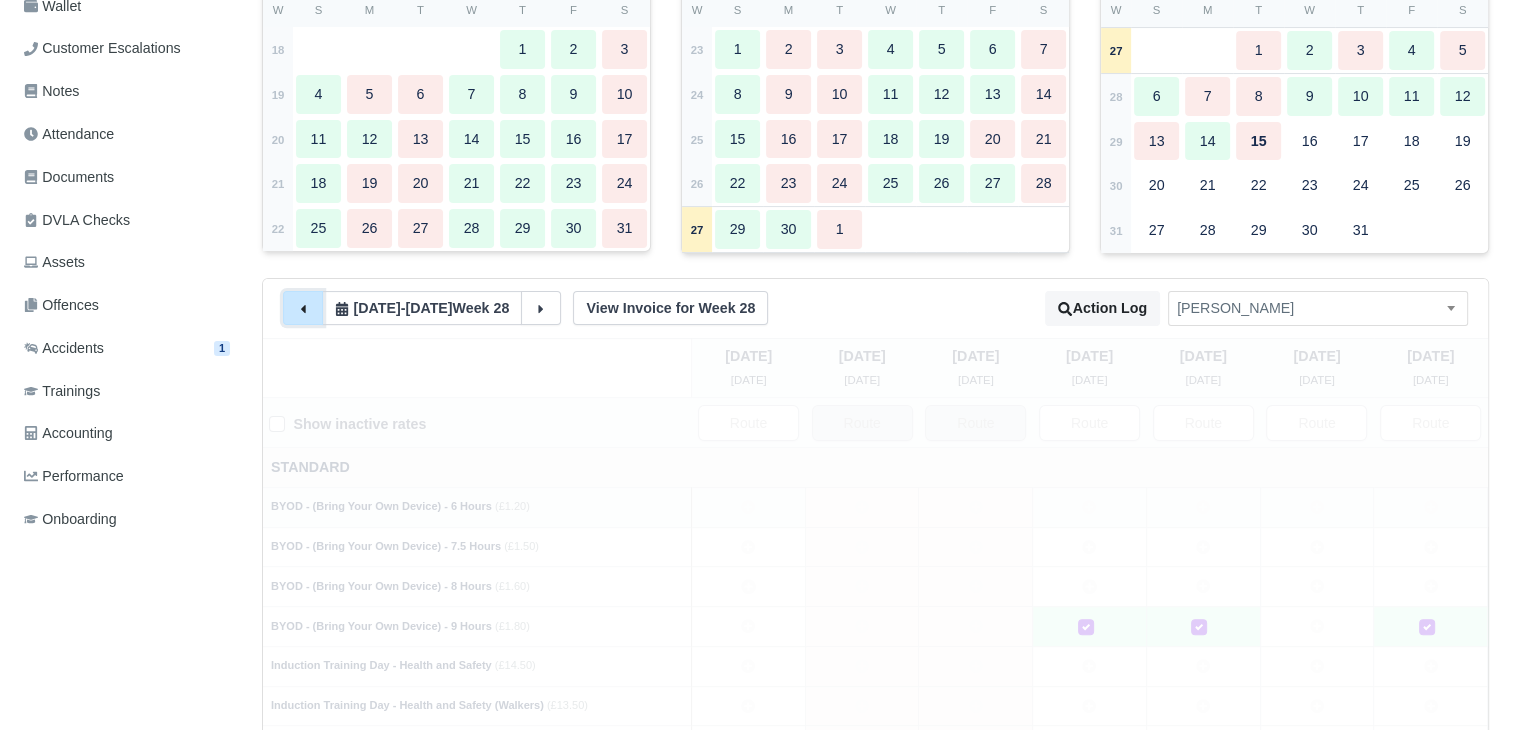 type 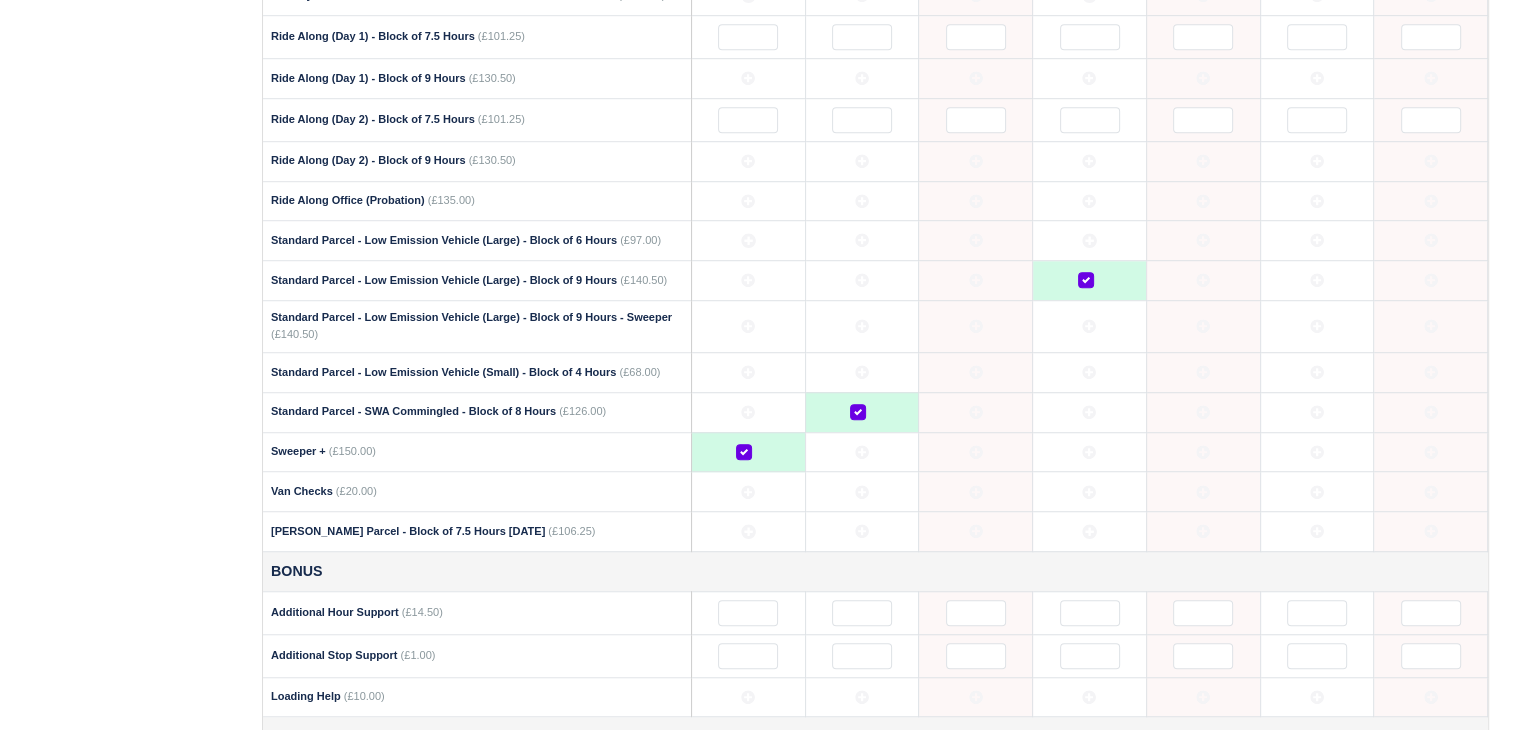 scroll, scrollTop: 1400, scrollLeft: 0, axis: vertical 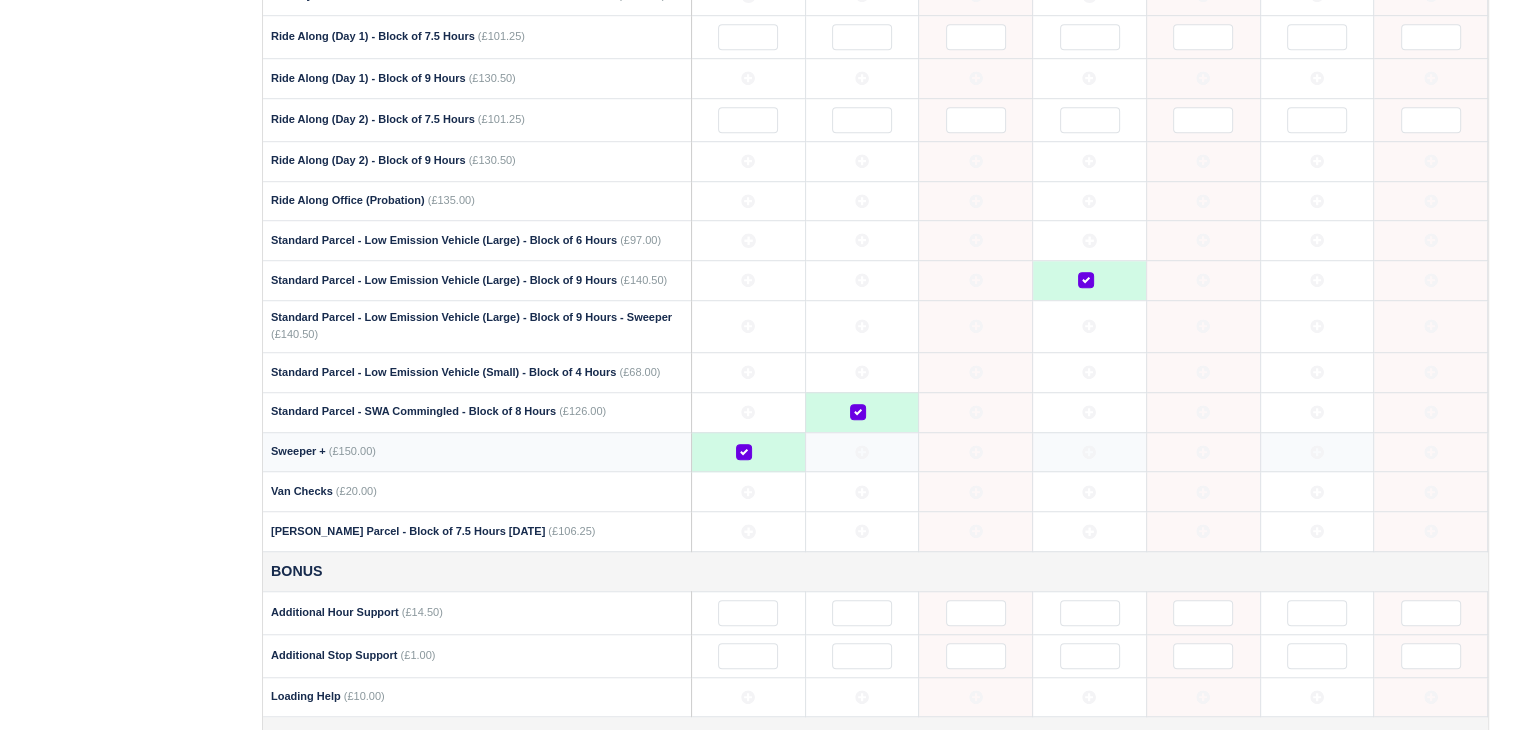 click 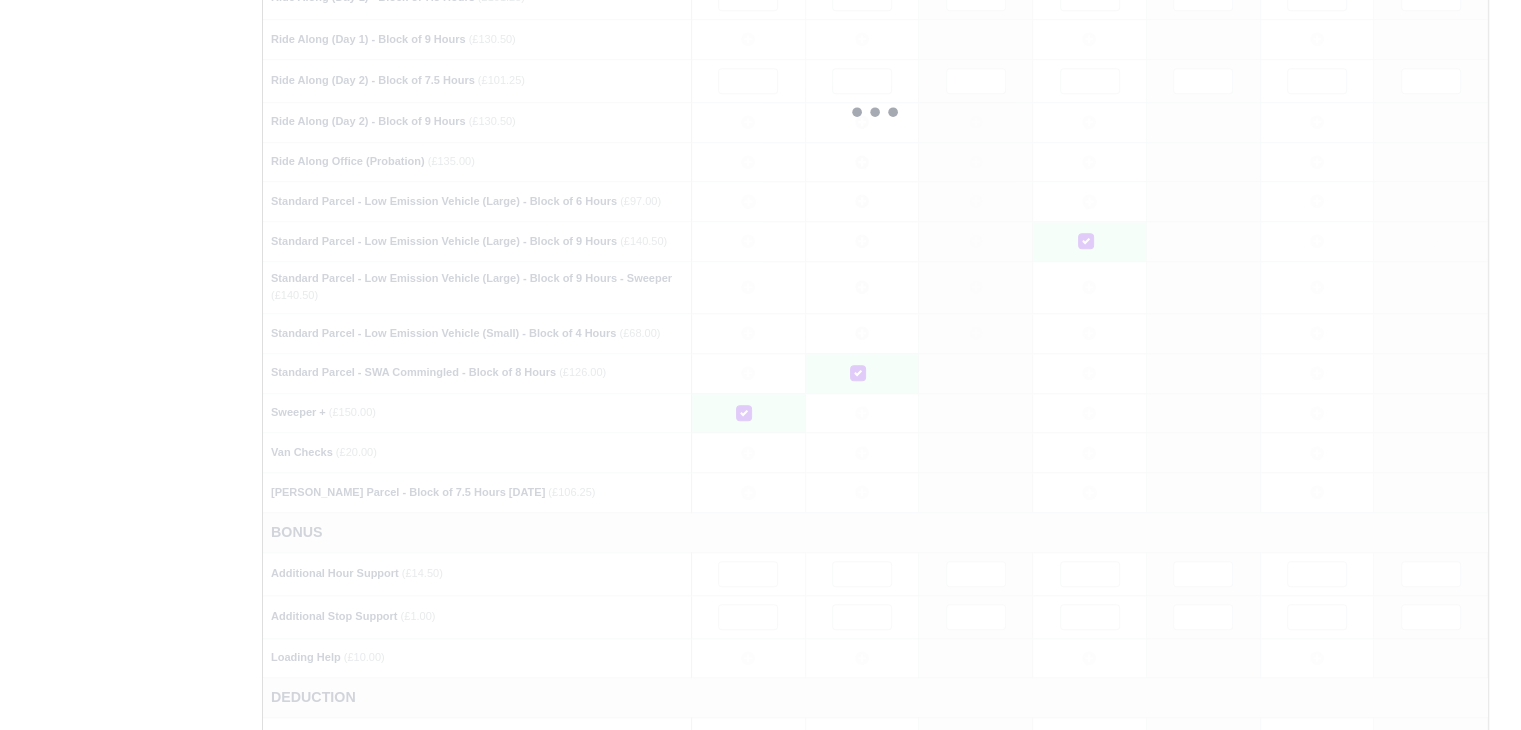 type 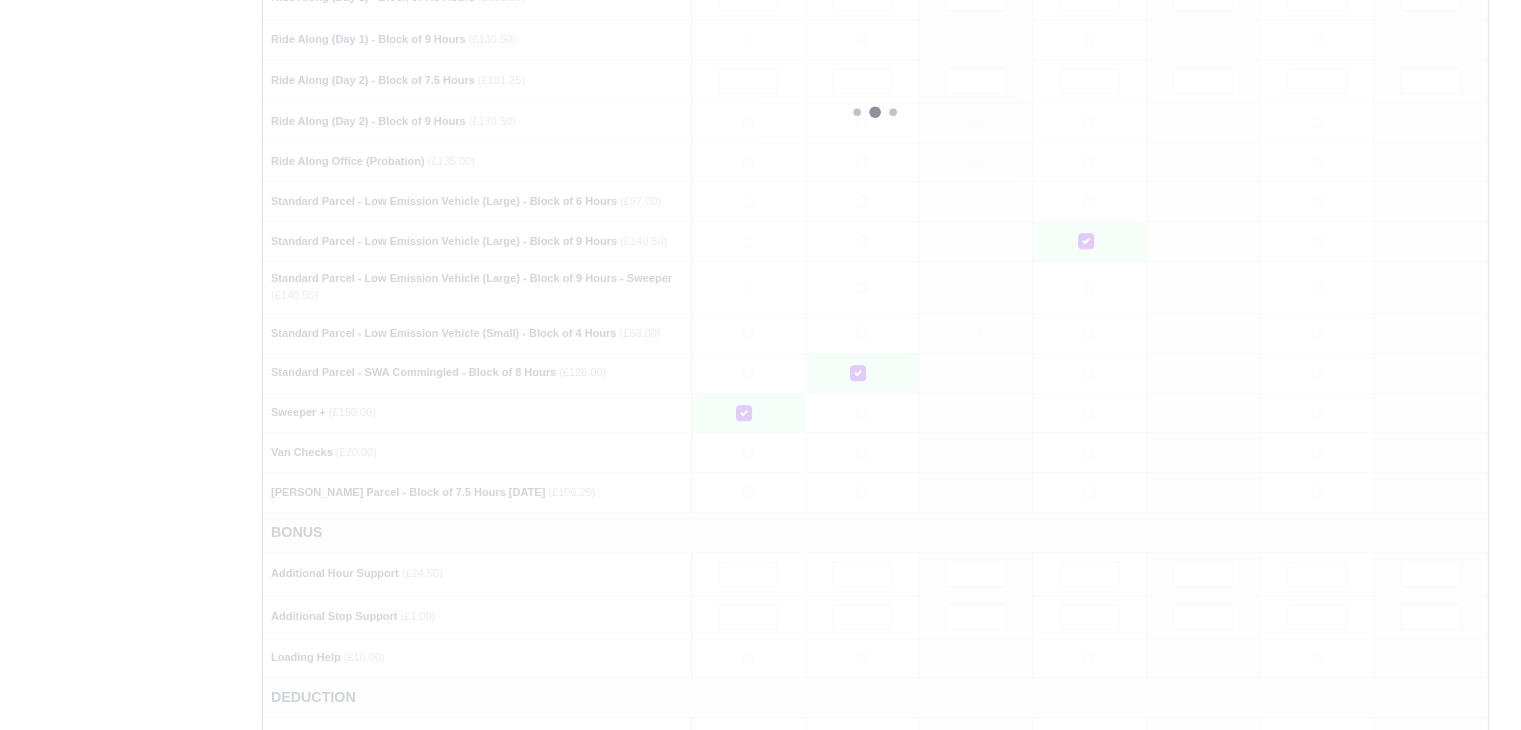 type 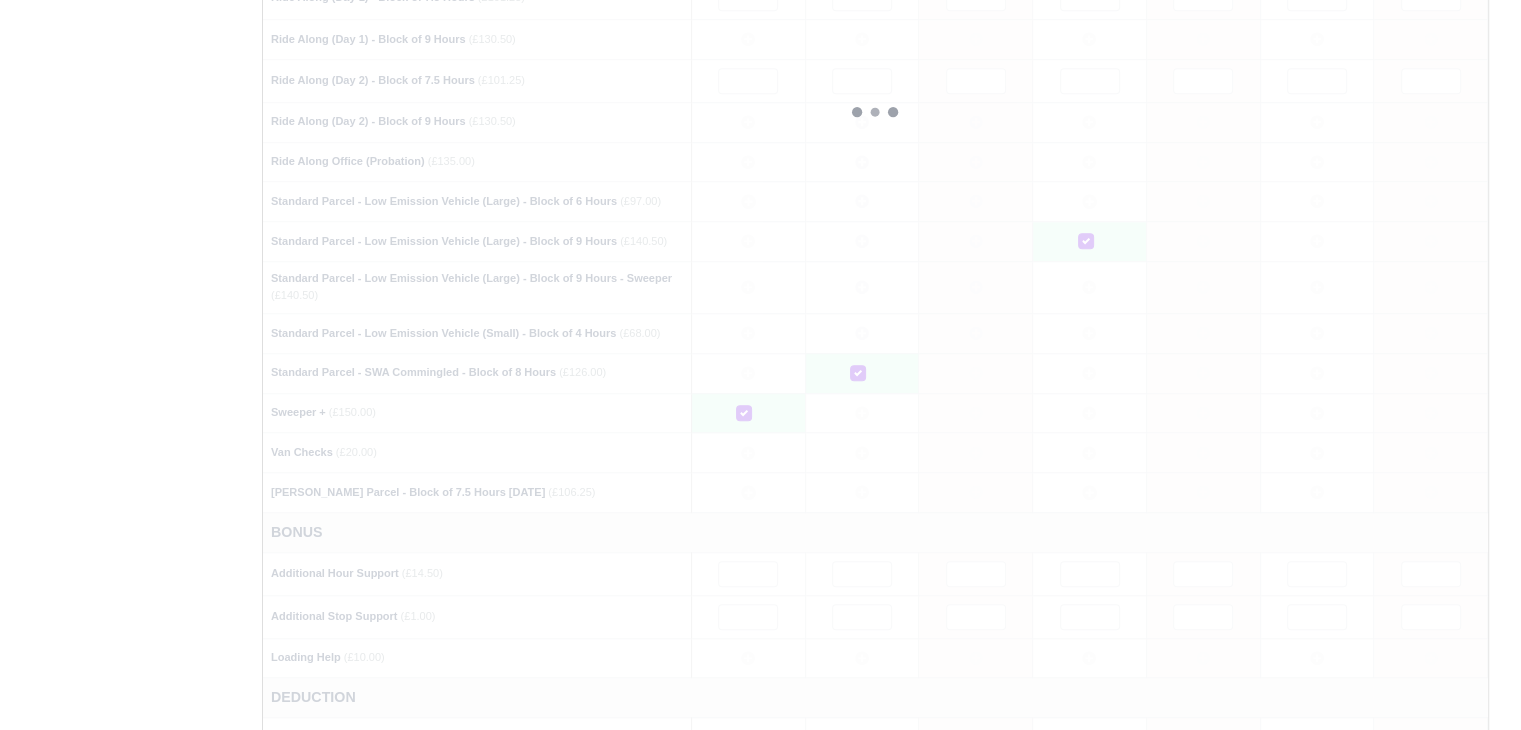 type 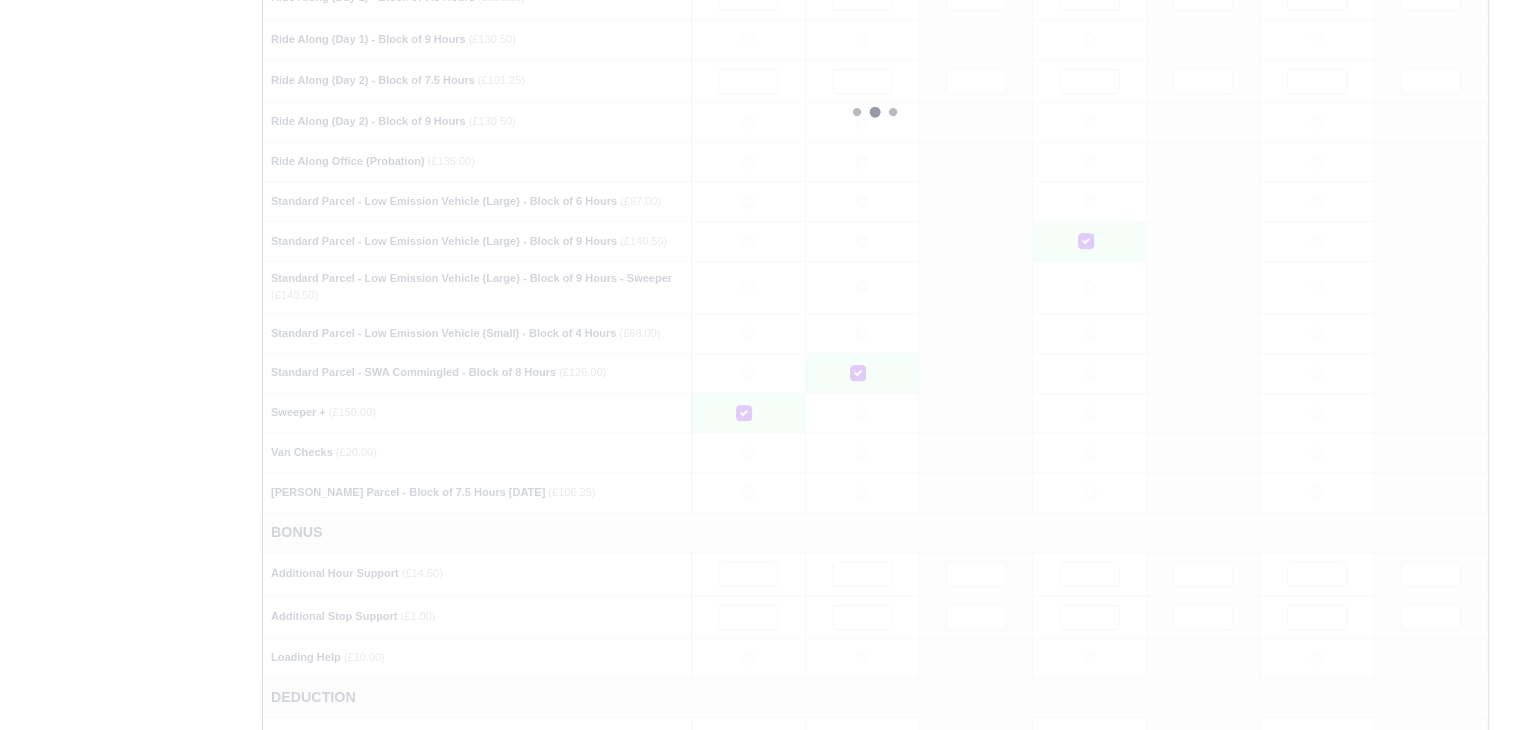 type 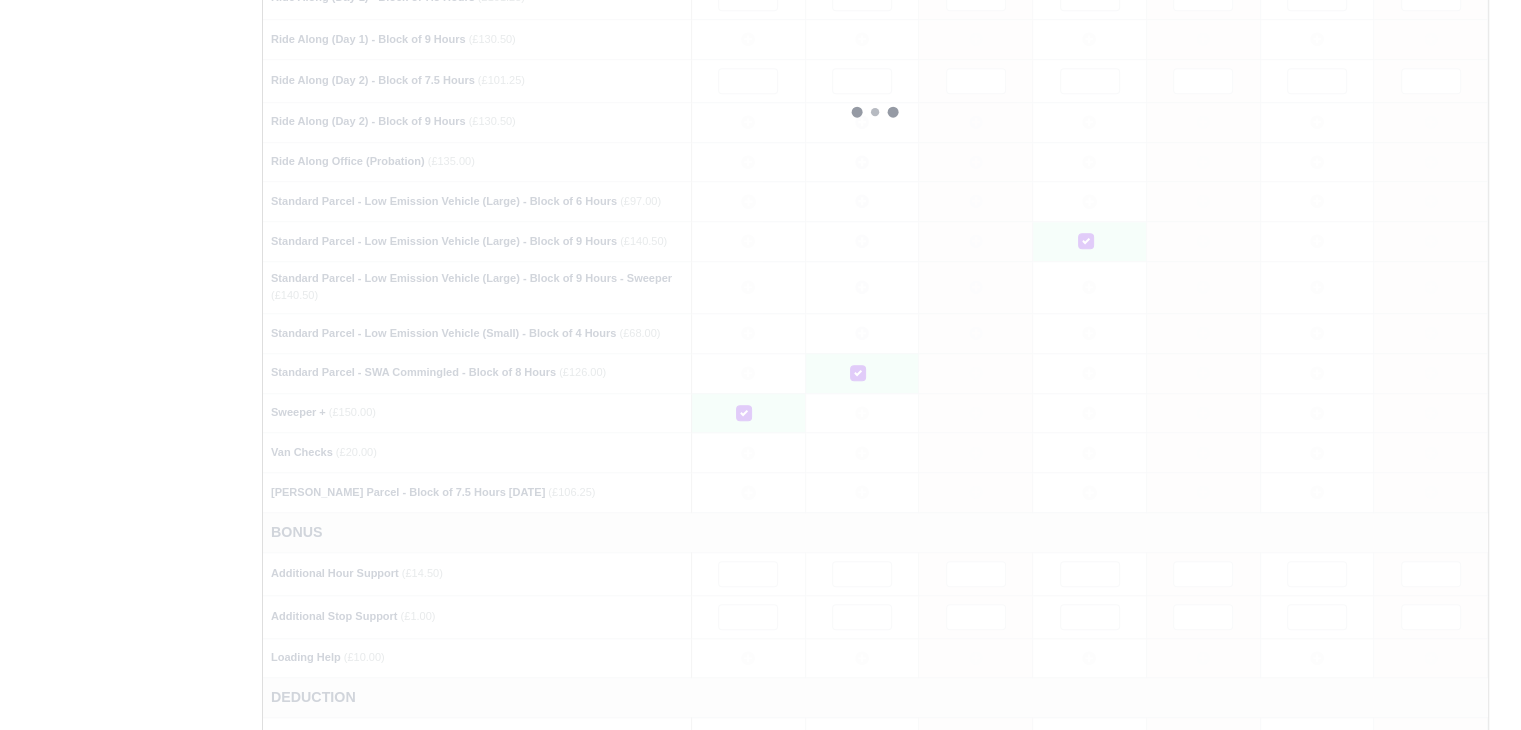 type 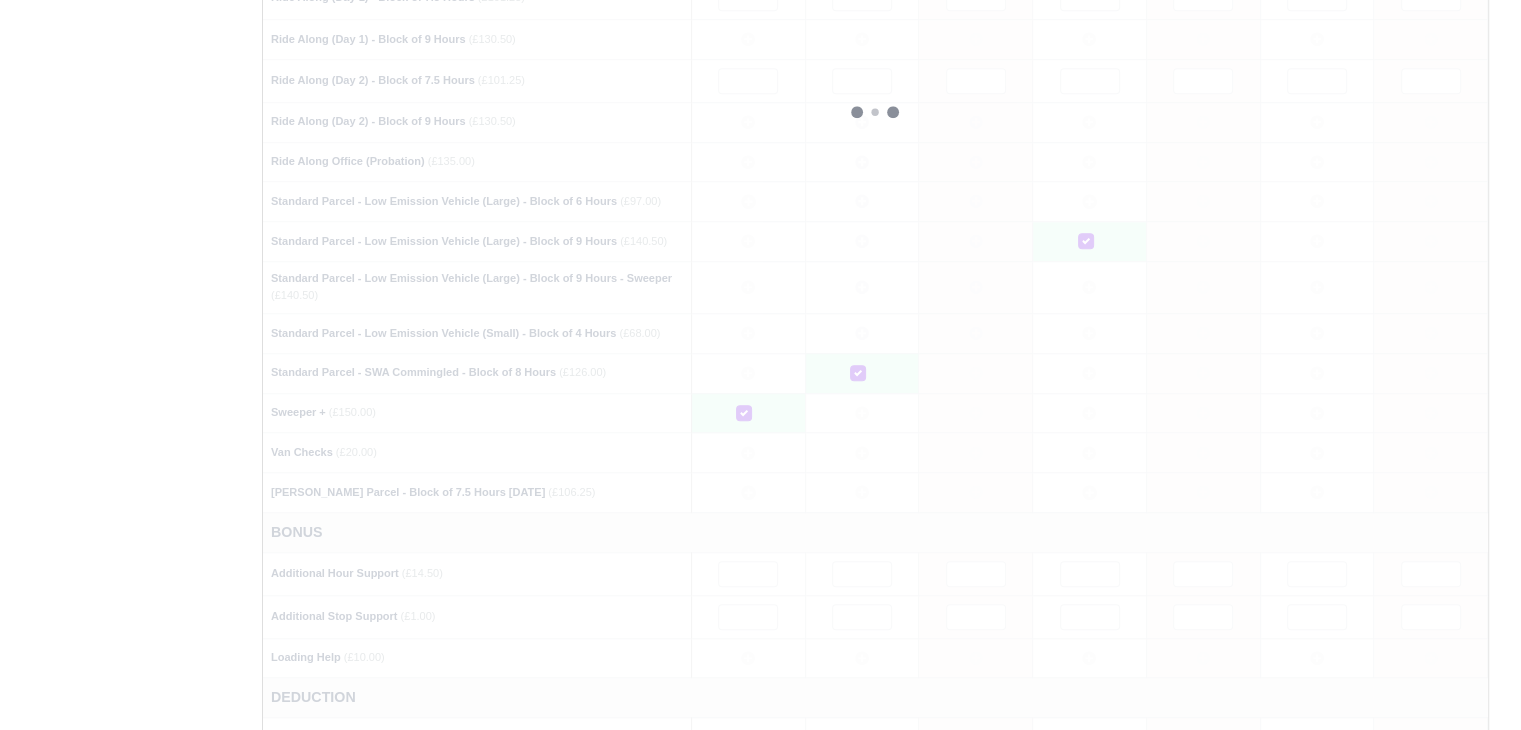 type 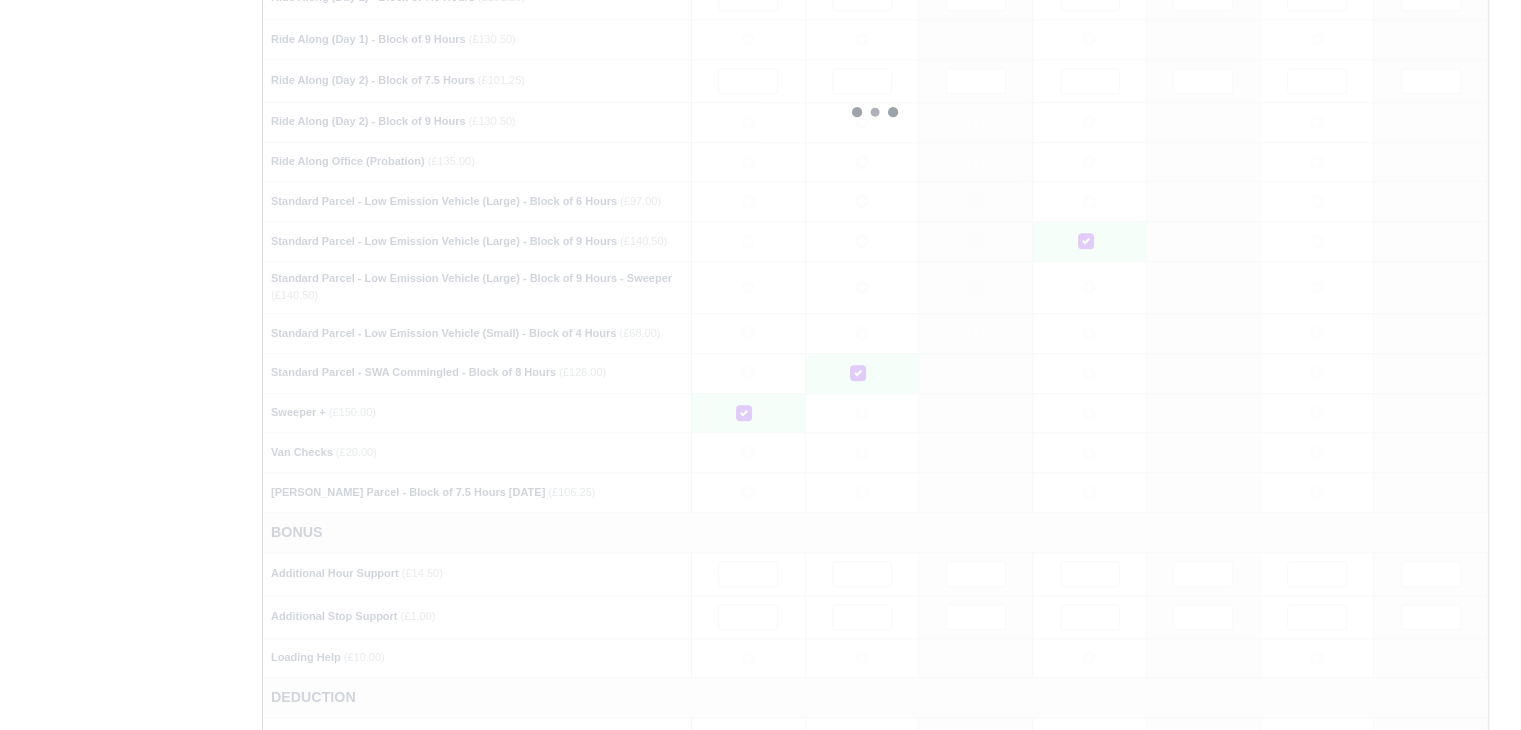 type 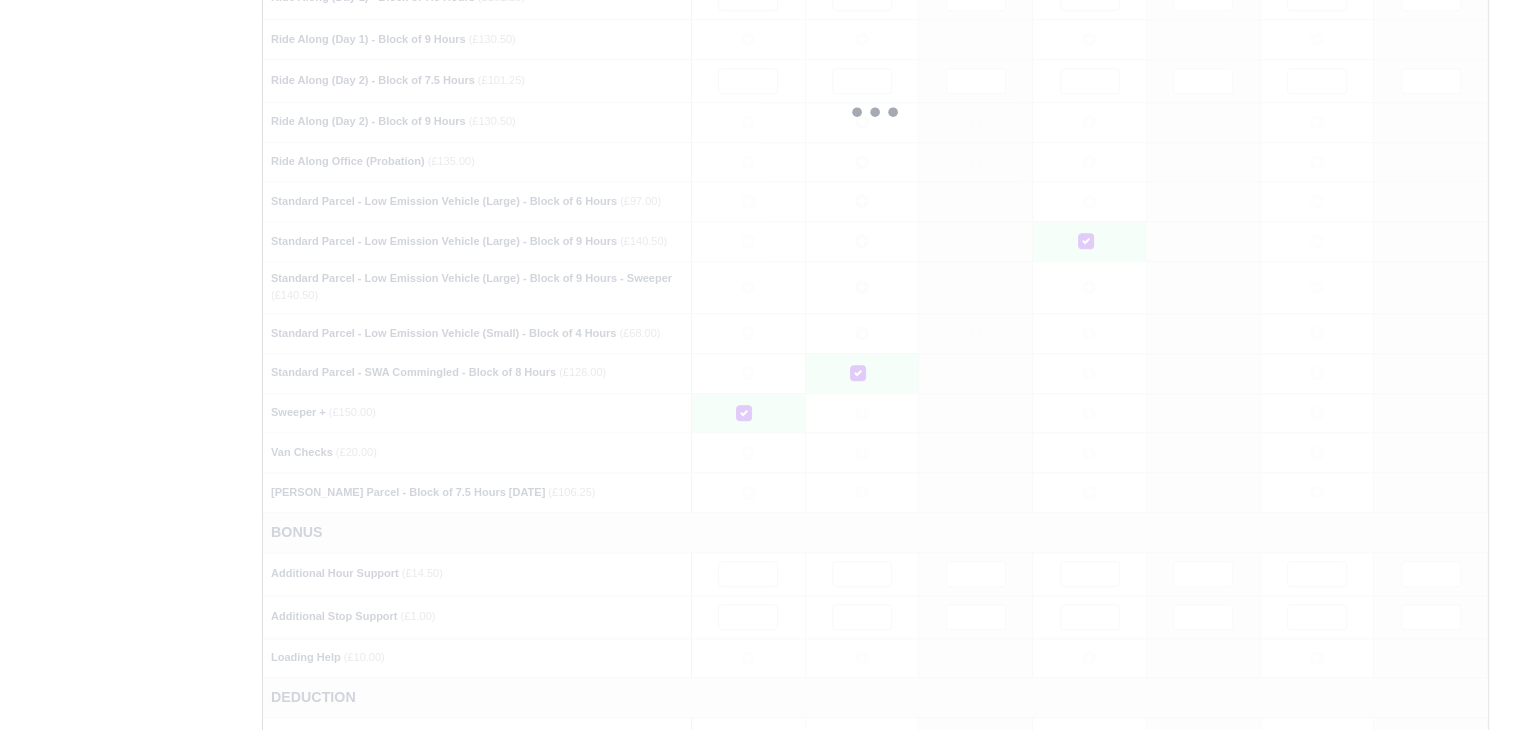 type 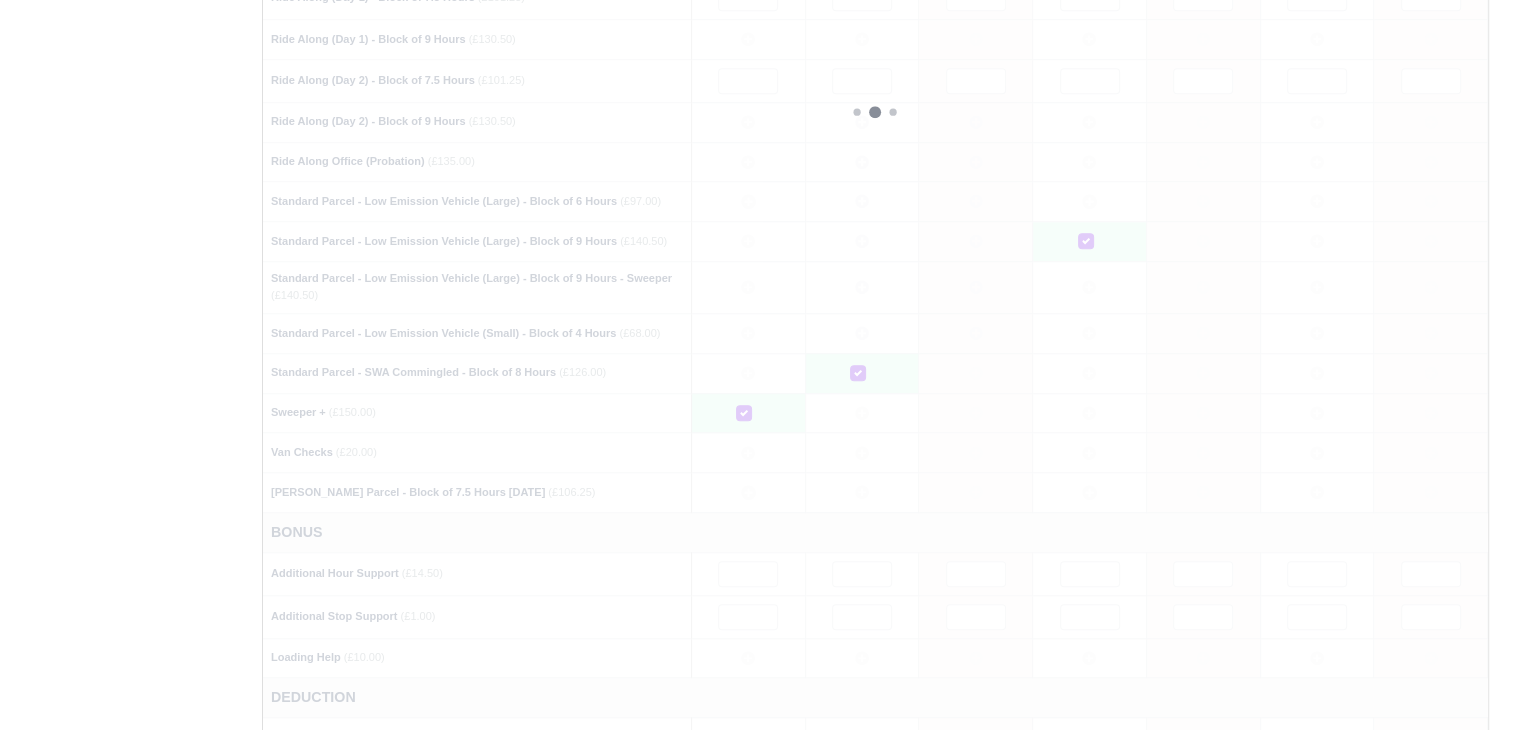 type 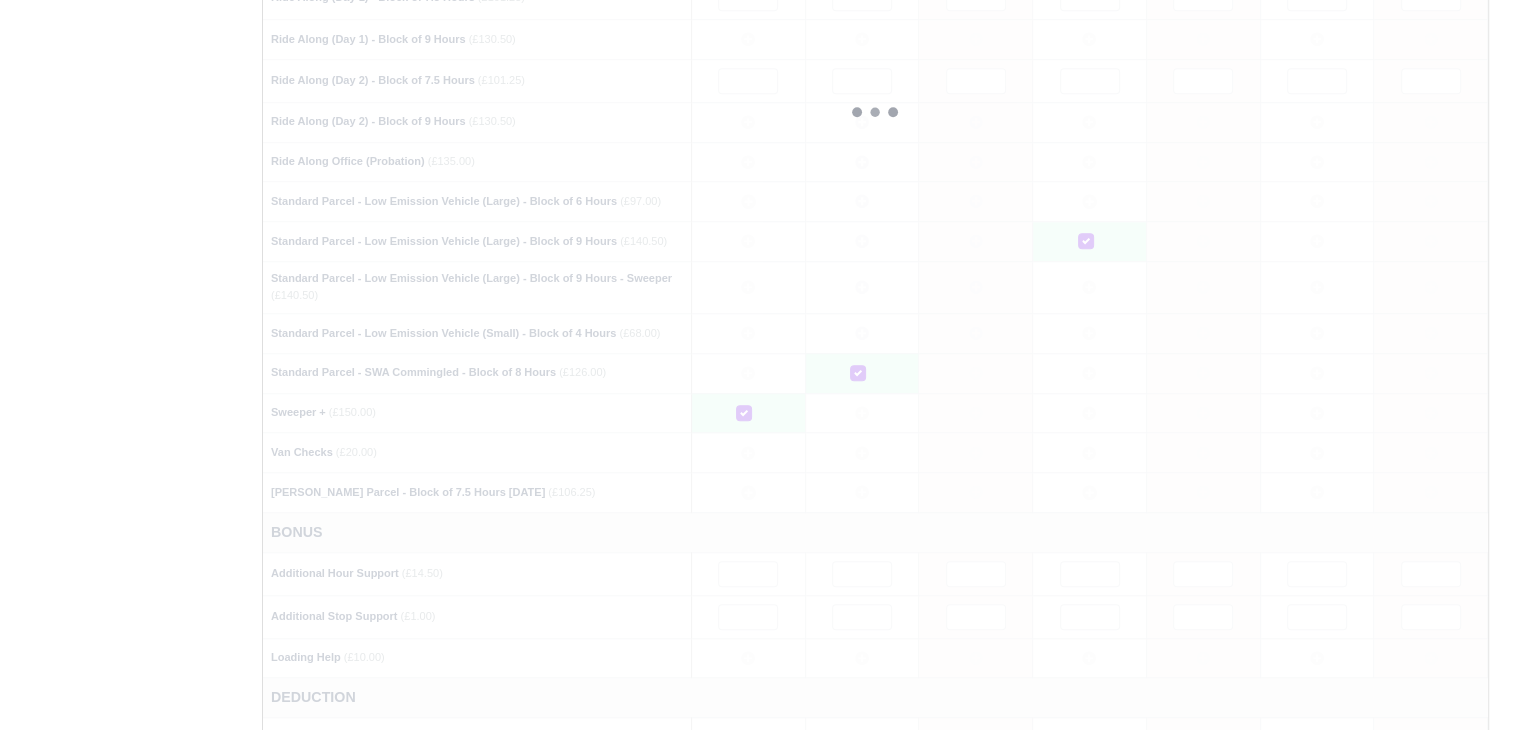 type 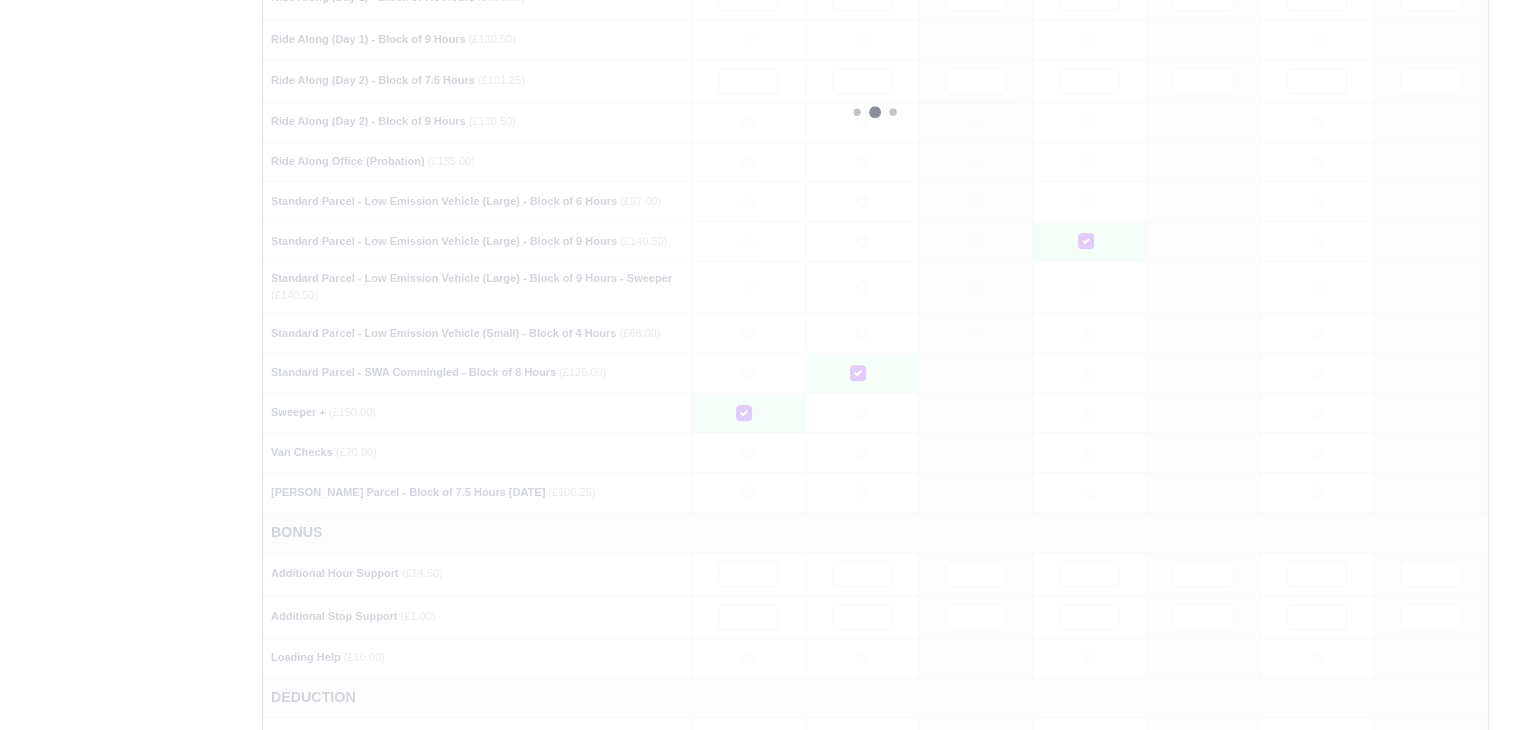 type 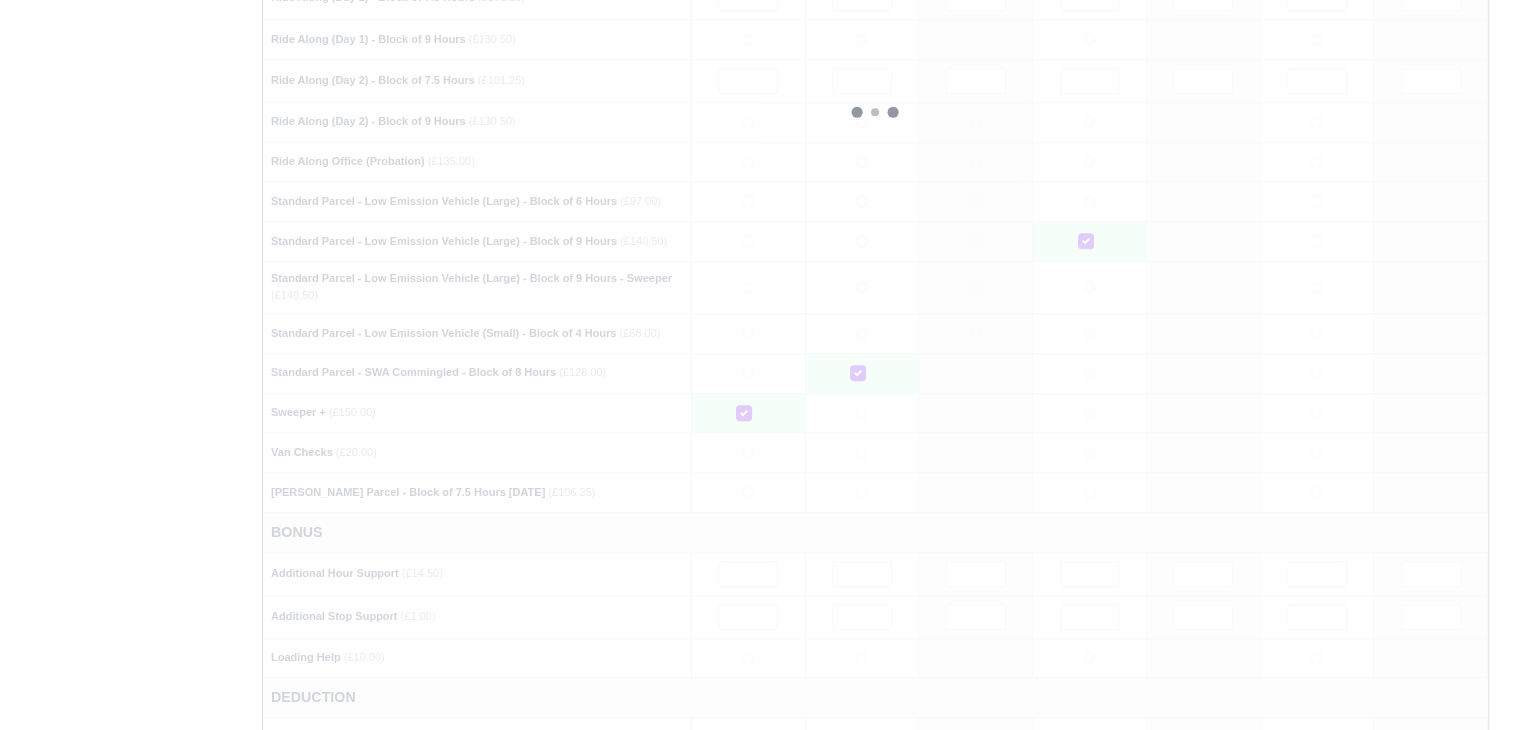 type 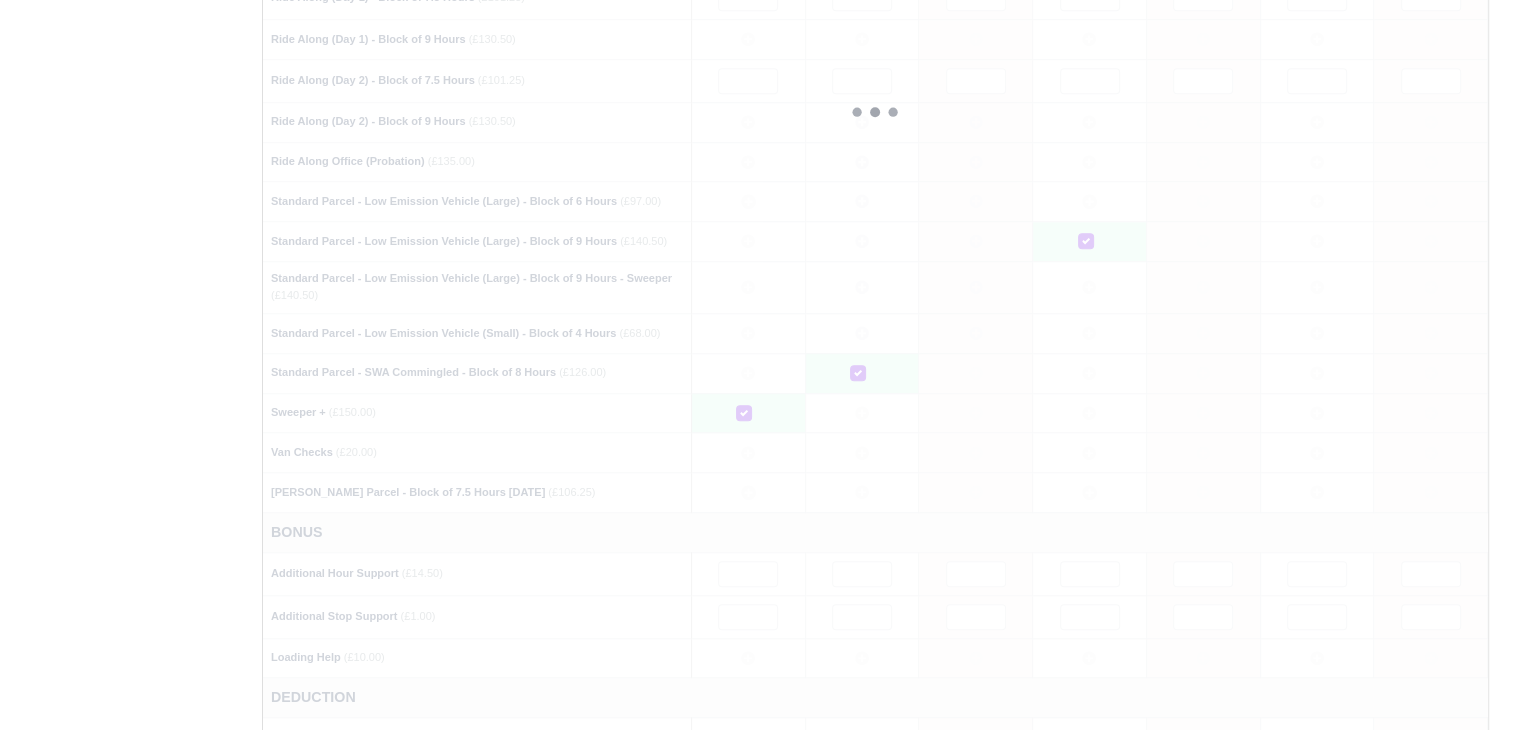type 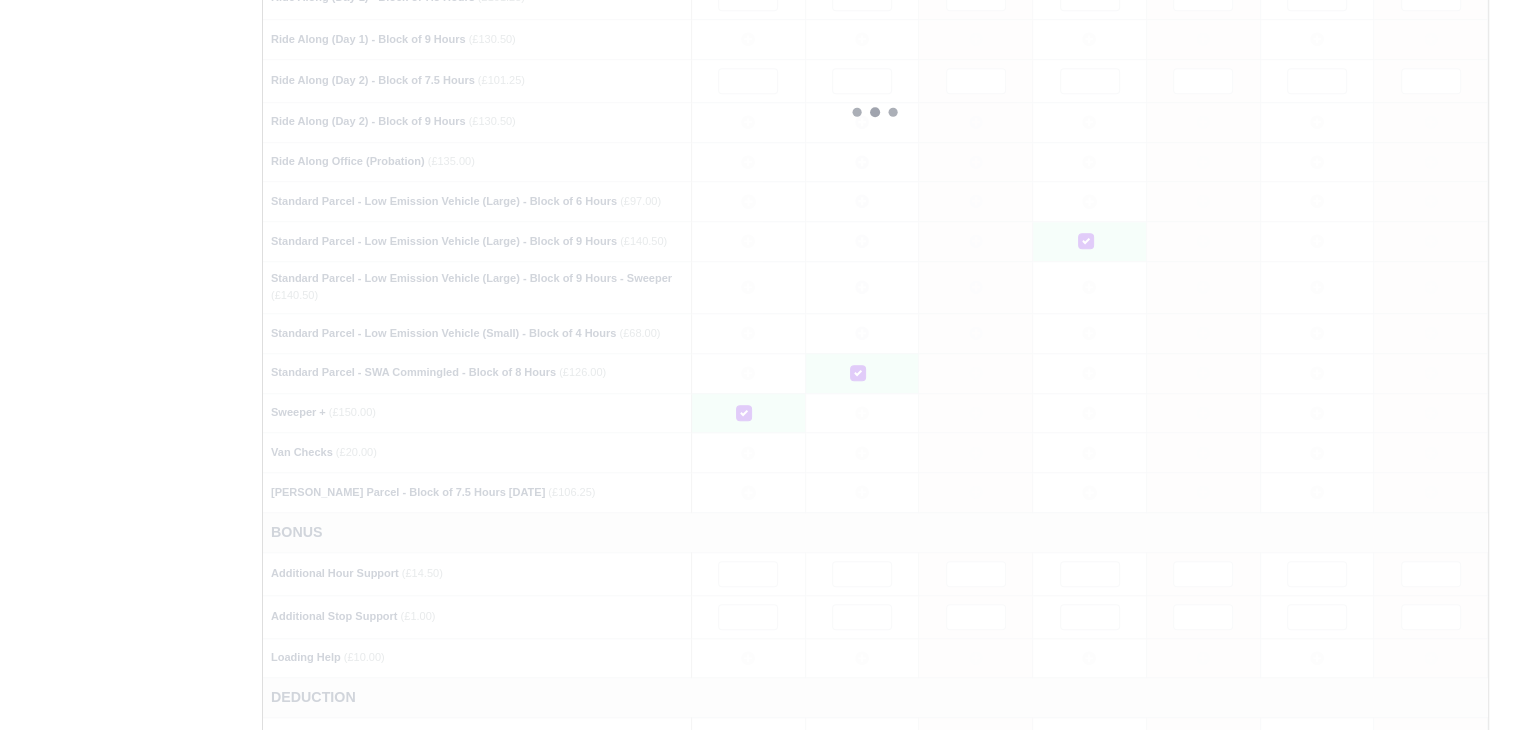 type 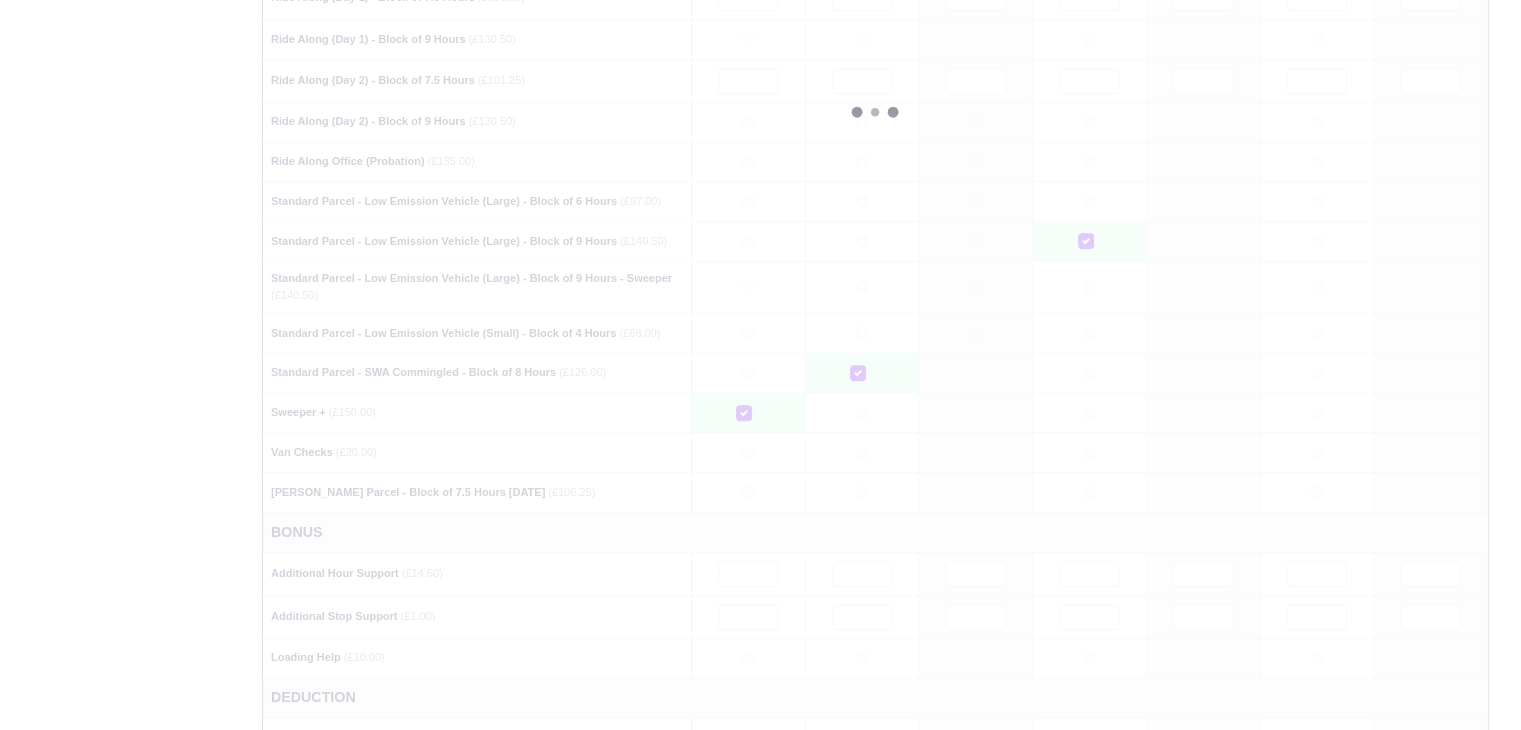type 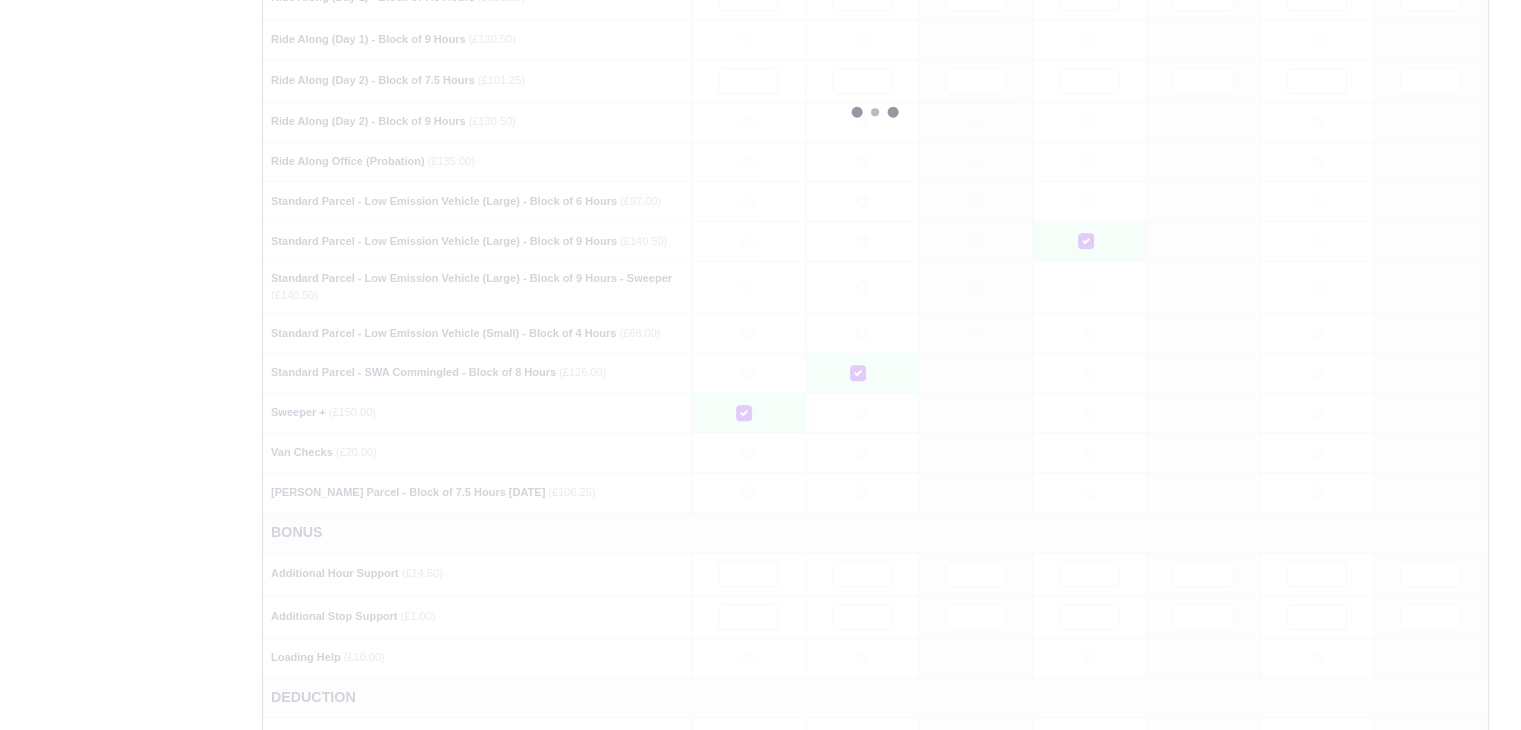 type 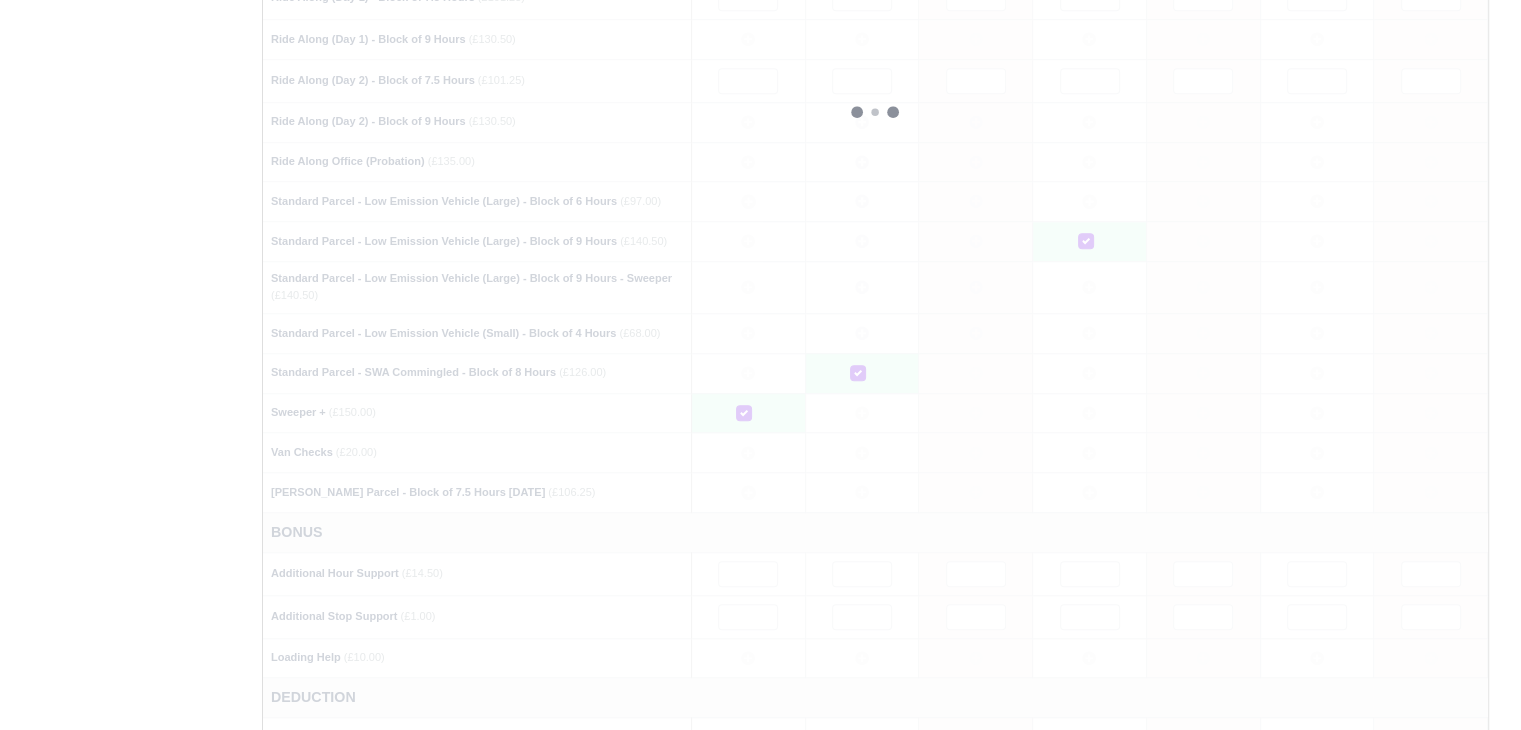 type 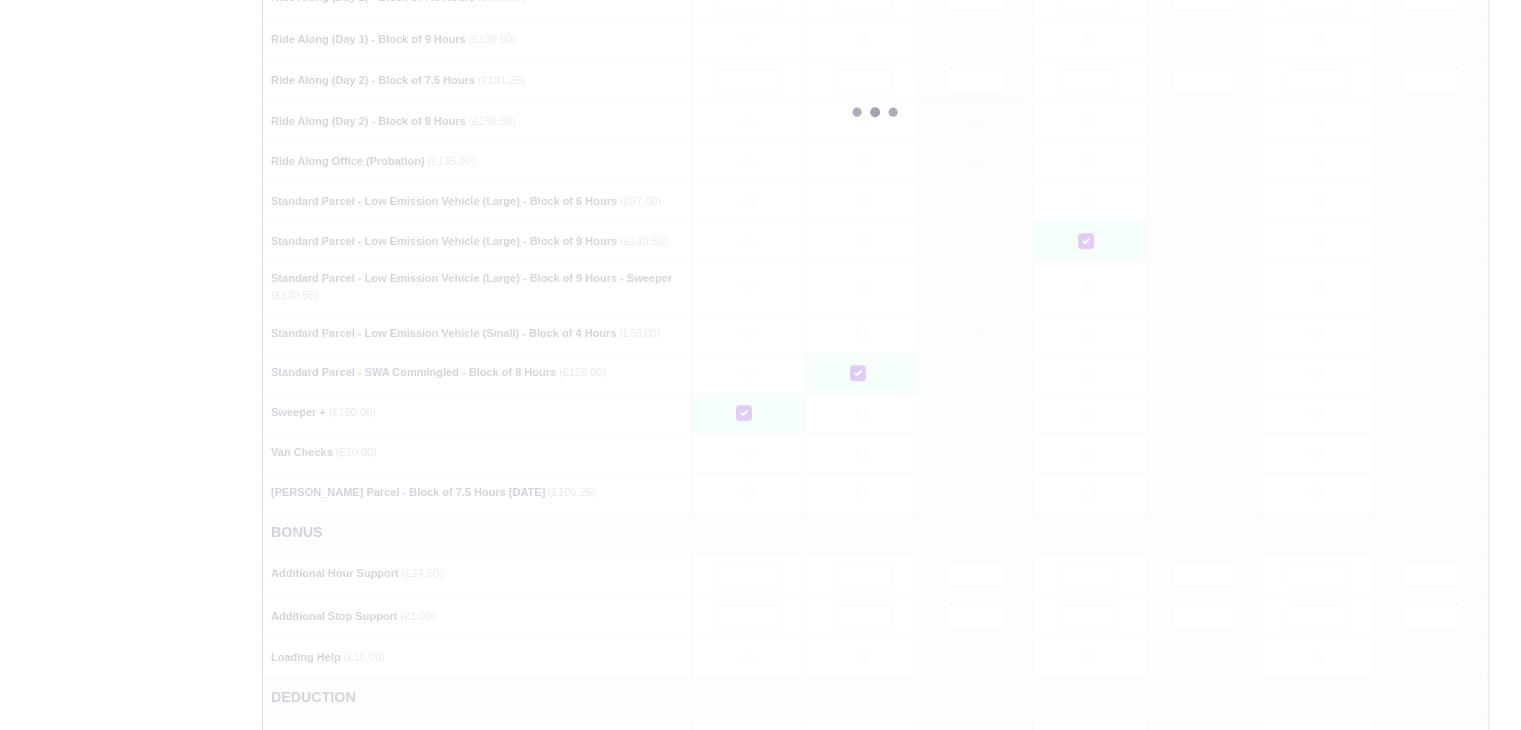 type 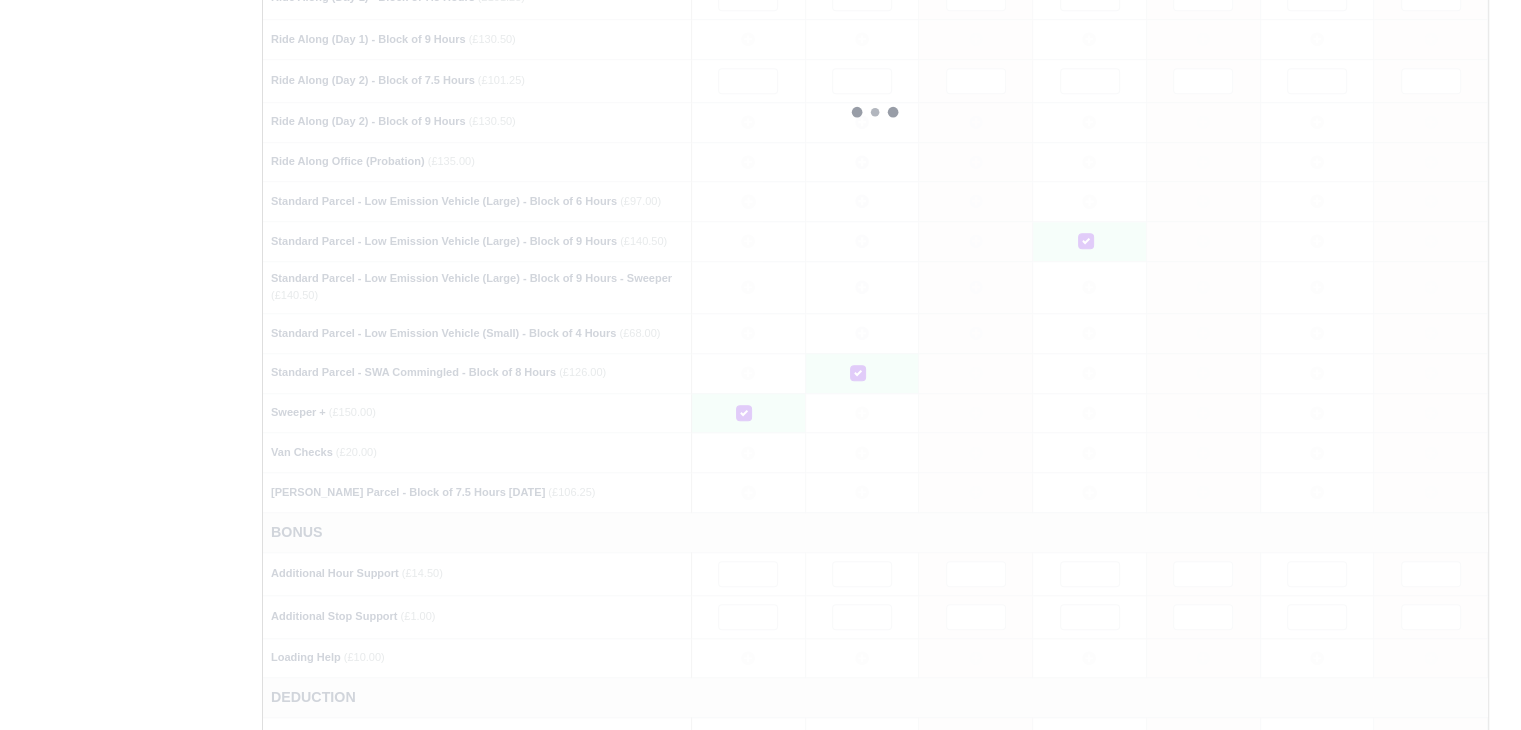 type 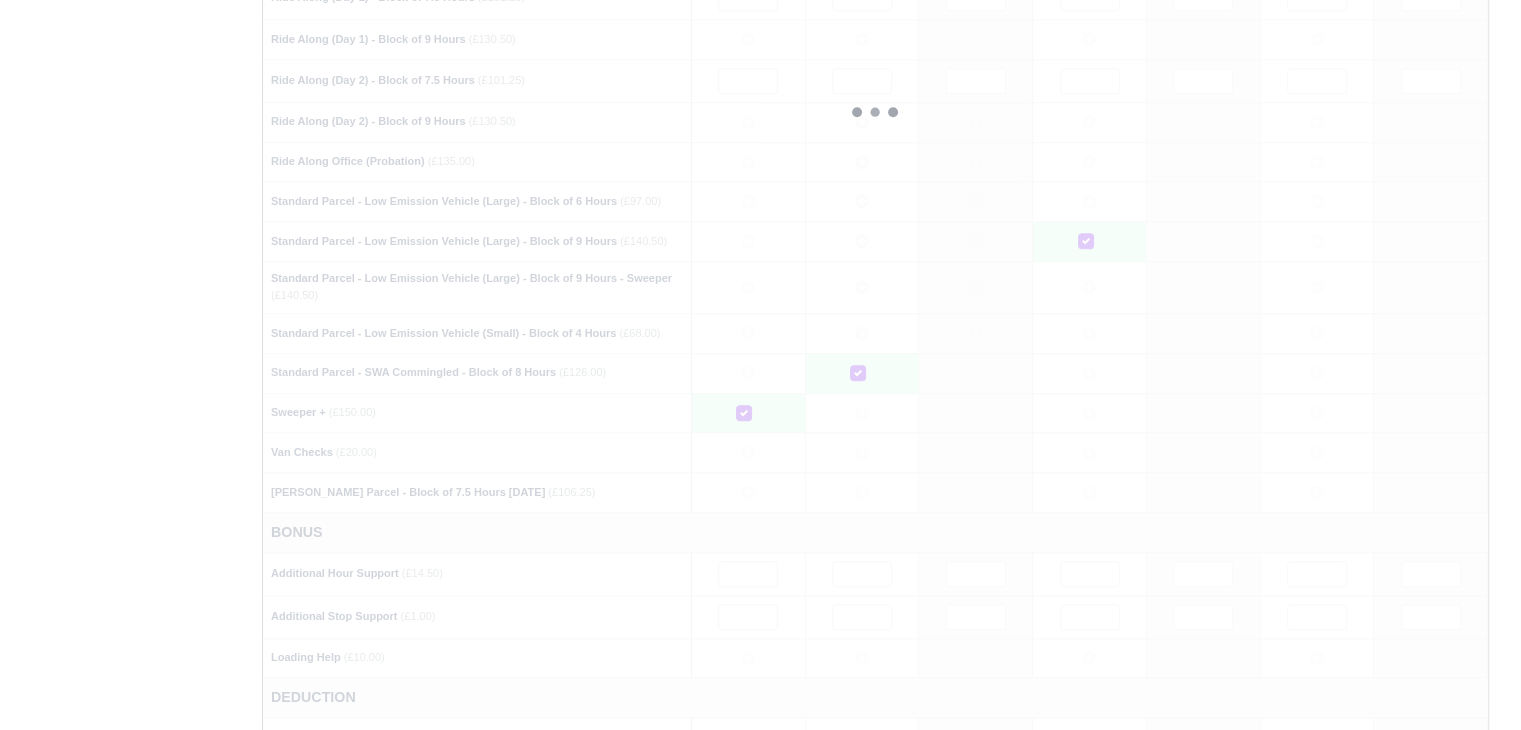 type 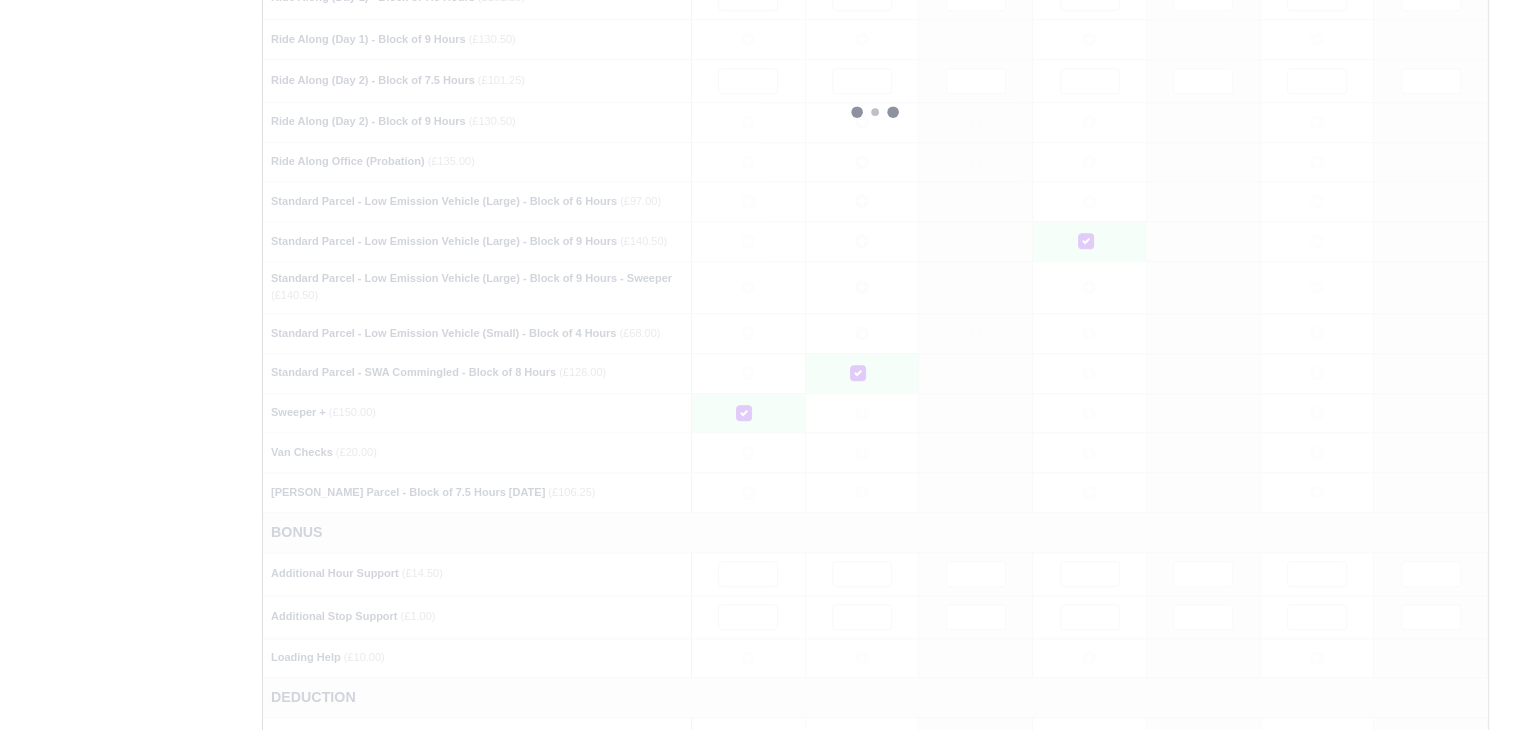 type 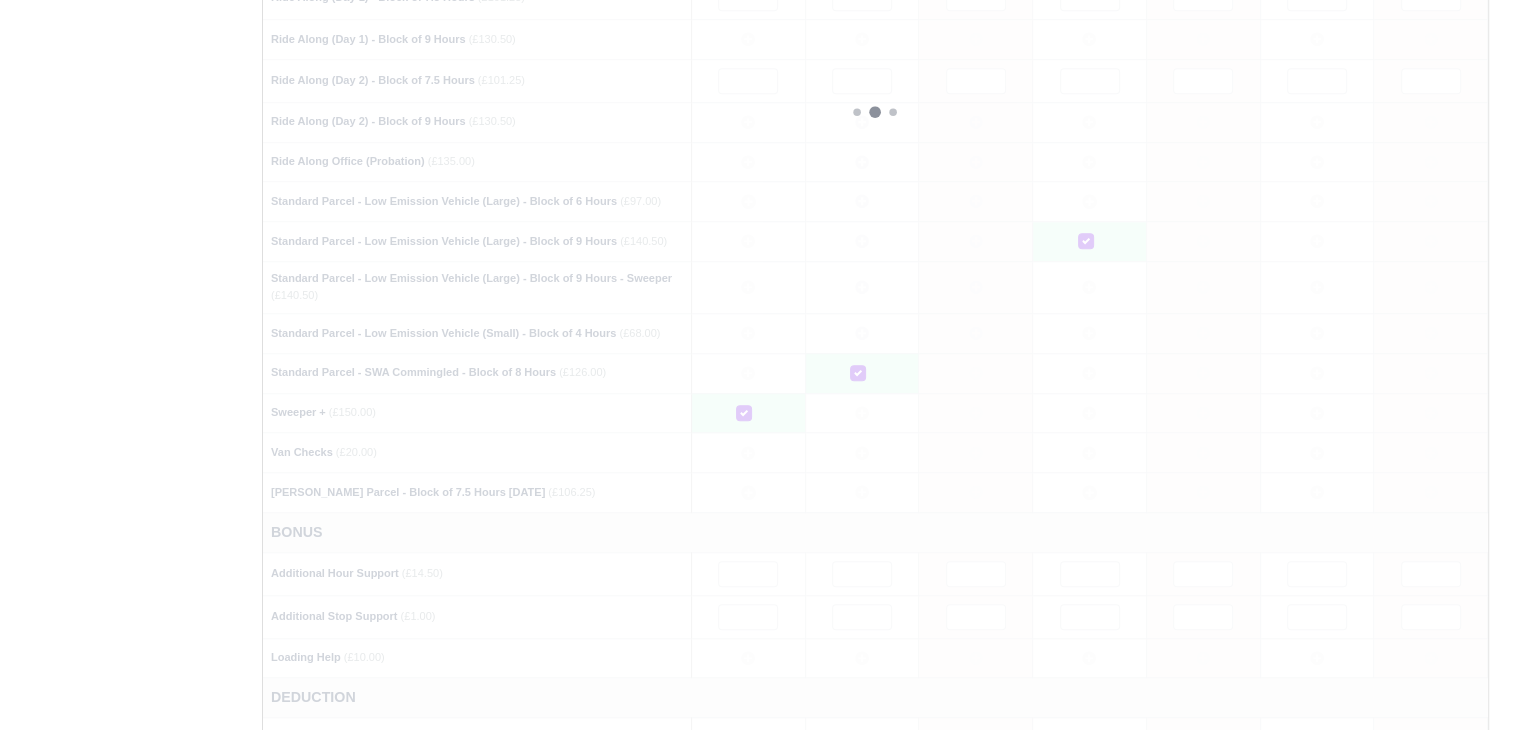 type 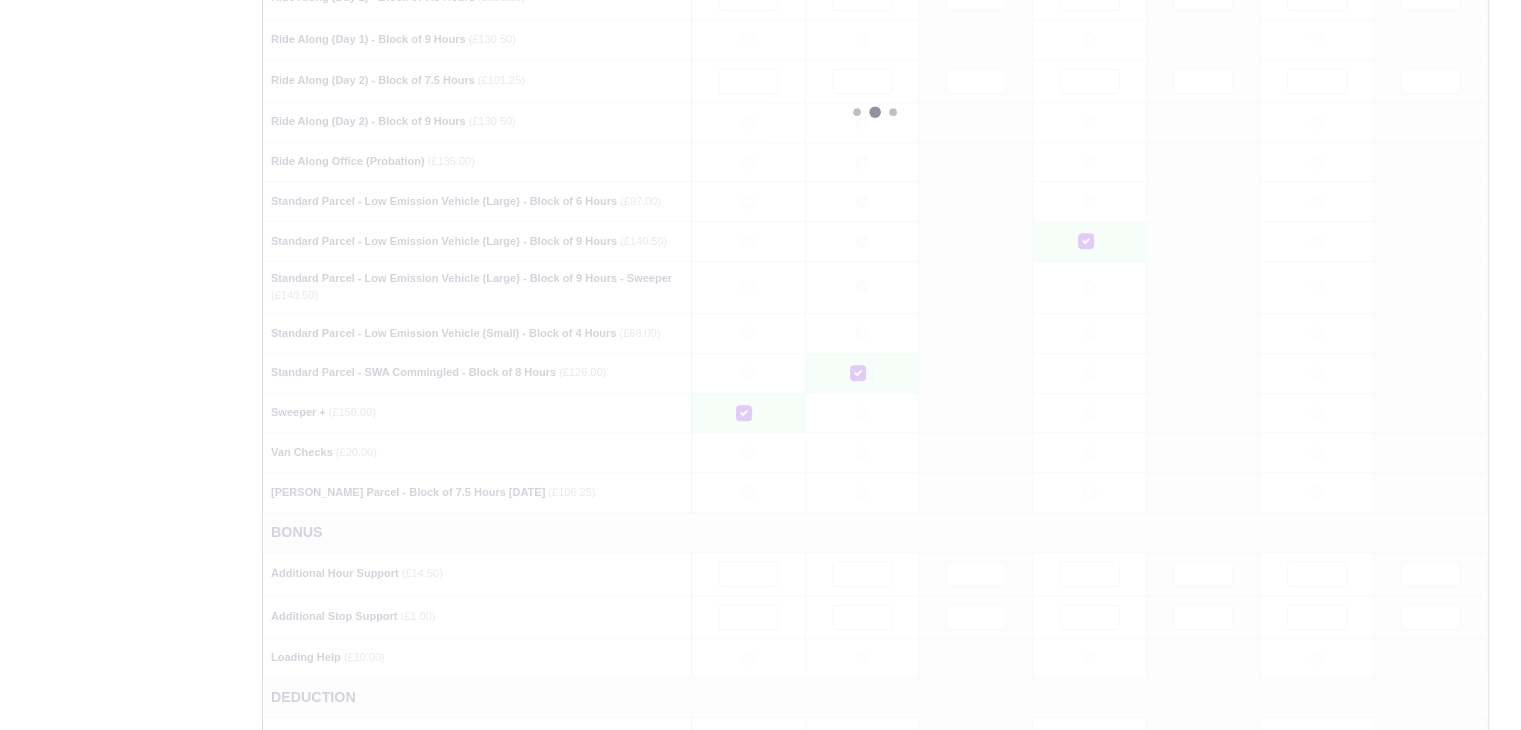 type 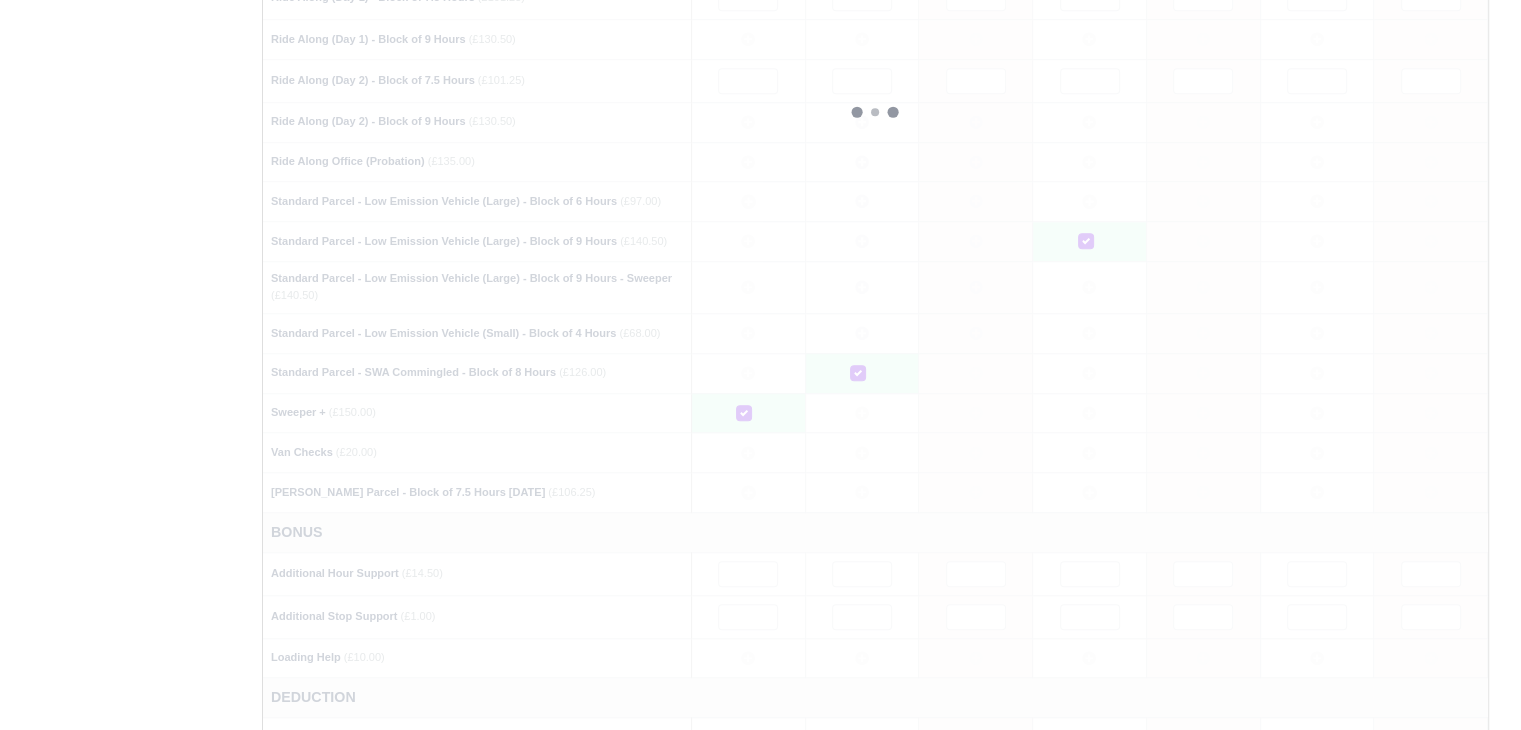 type 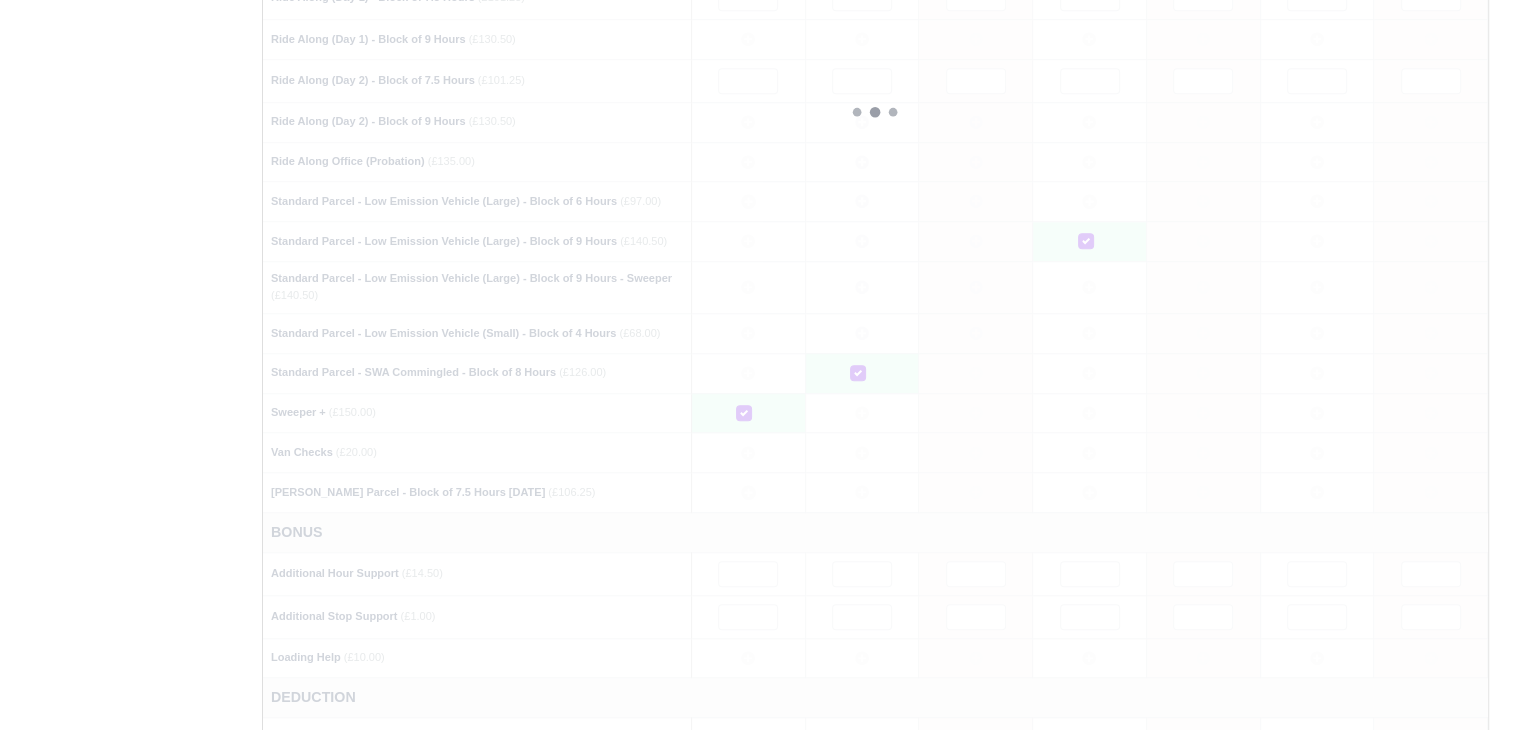 type 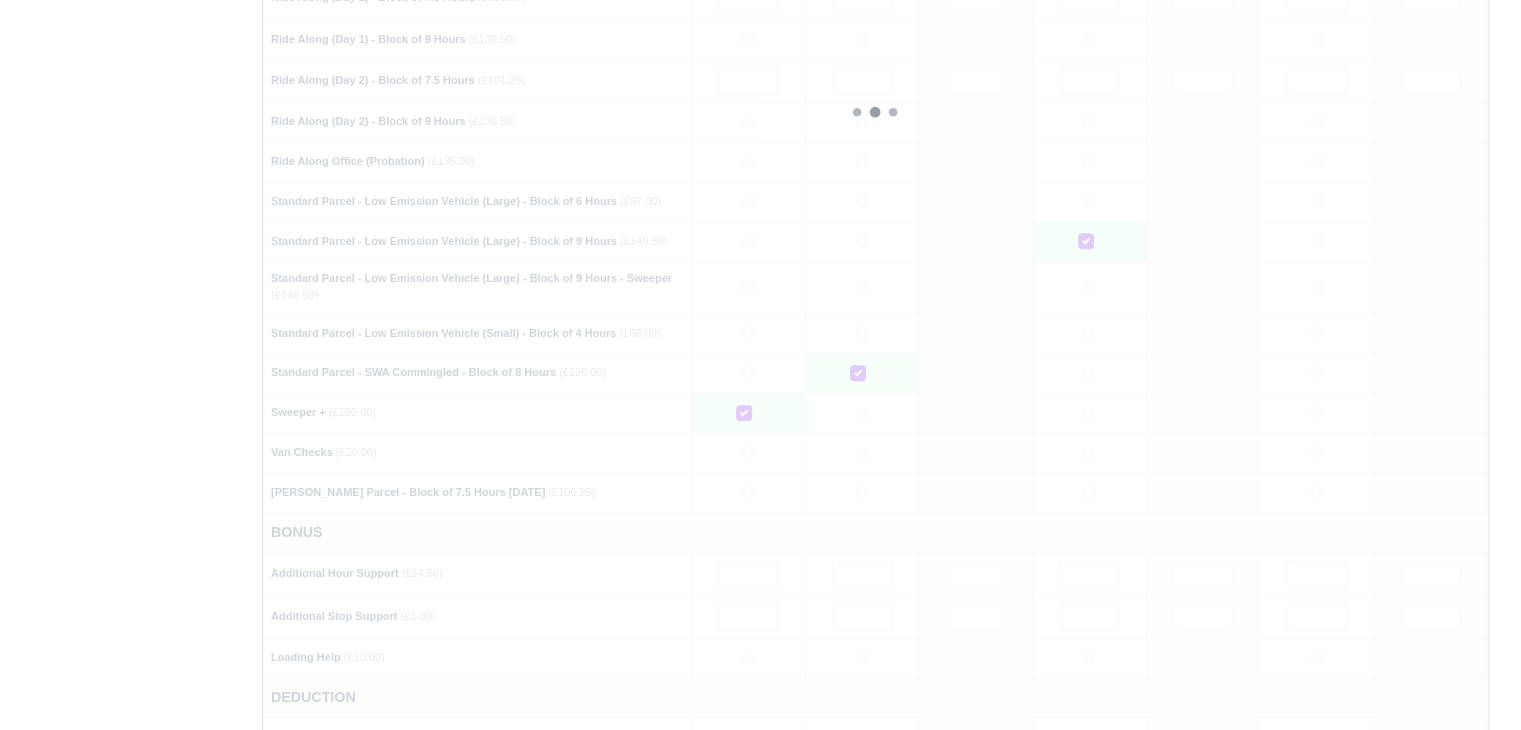 type 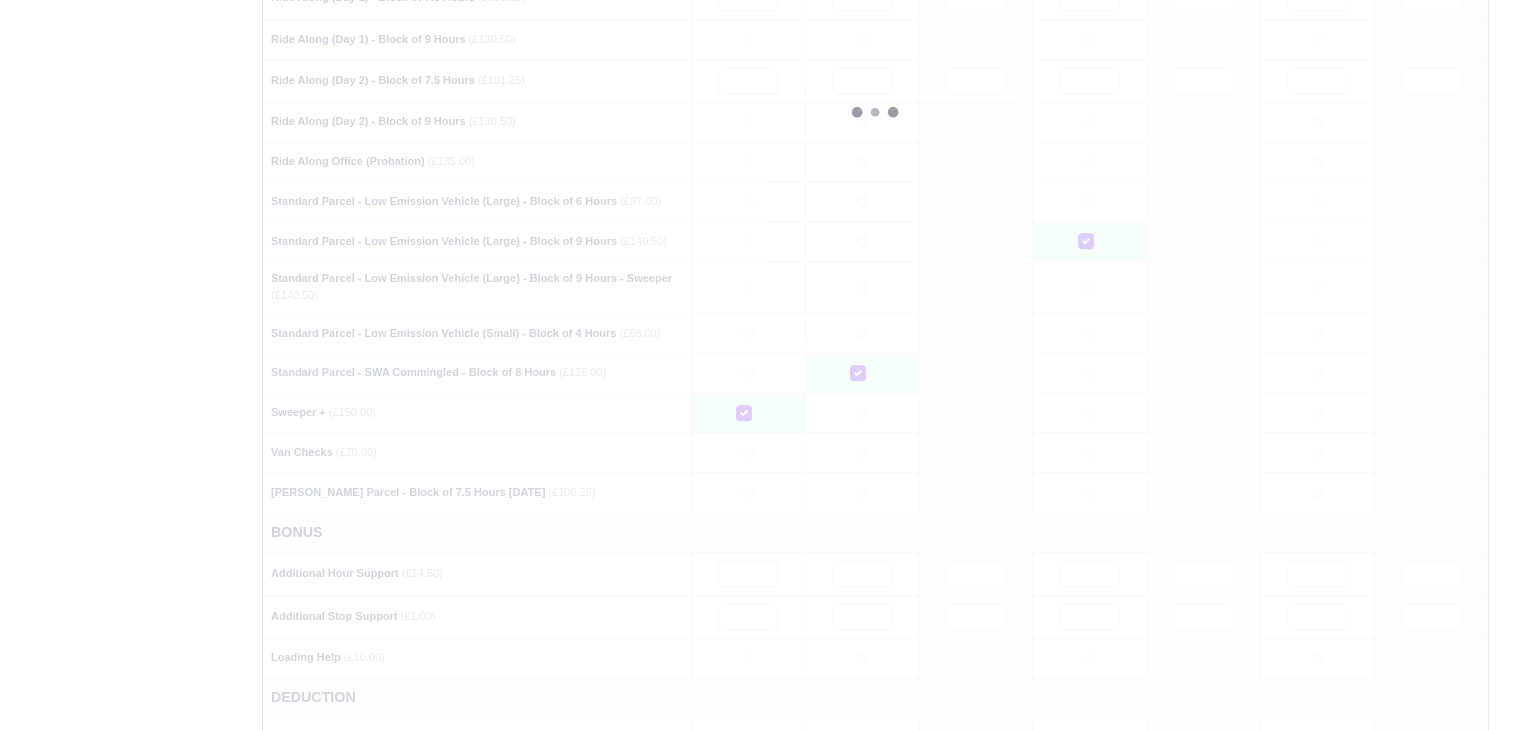 type 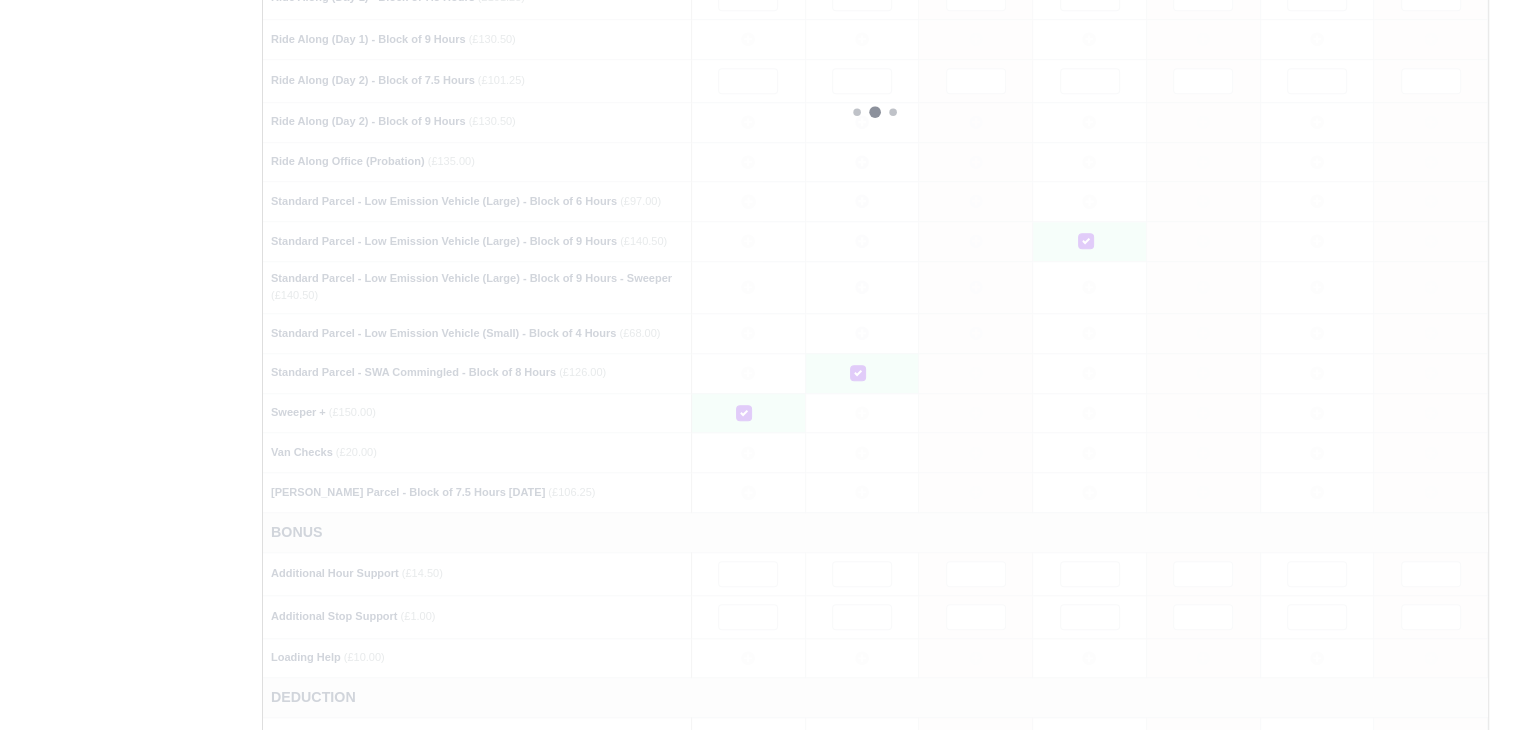 type 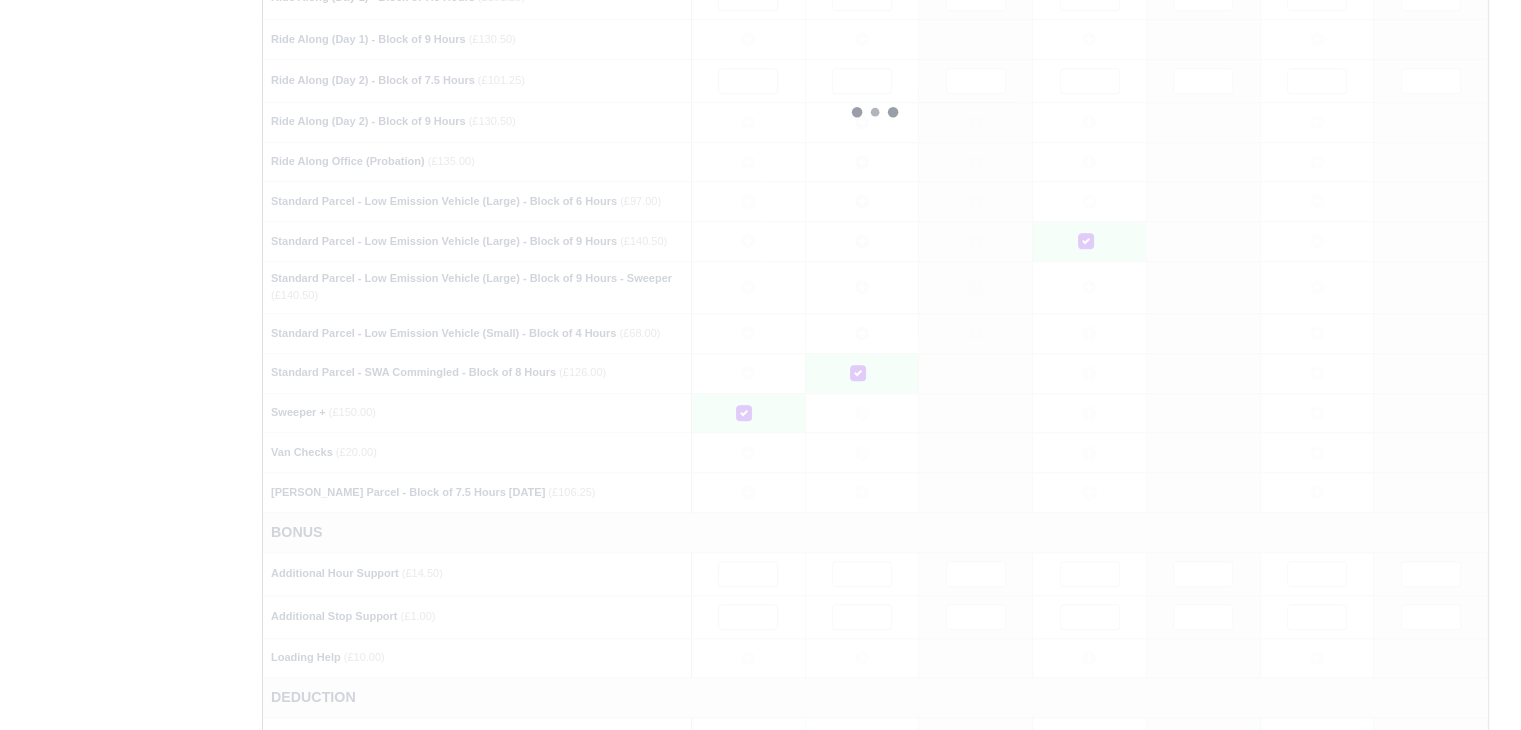 type 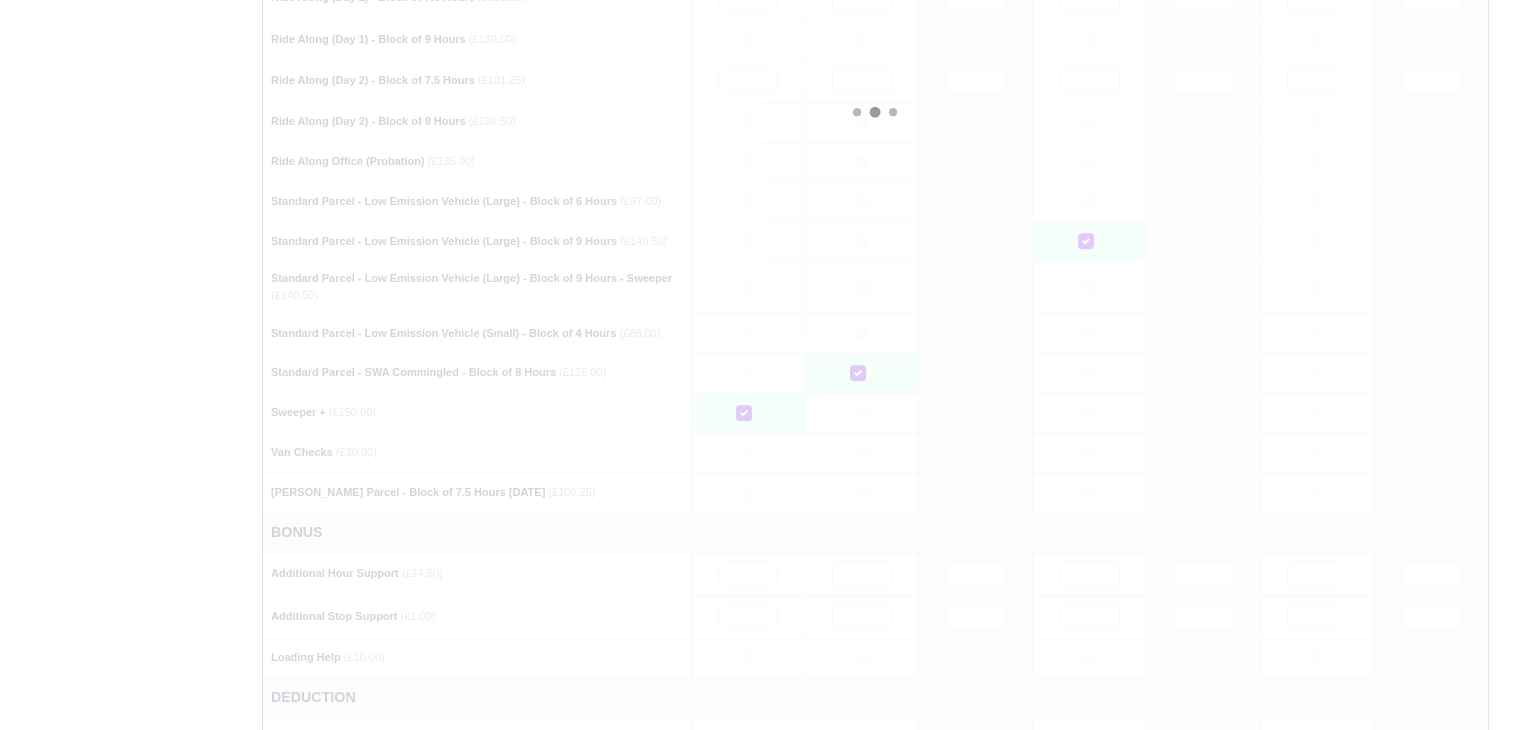 type 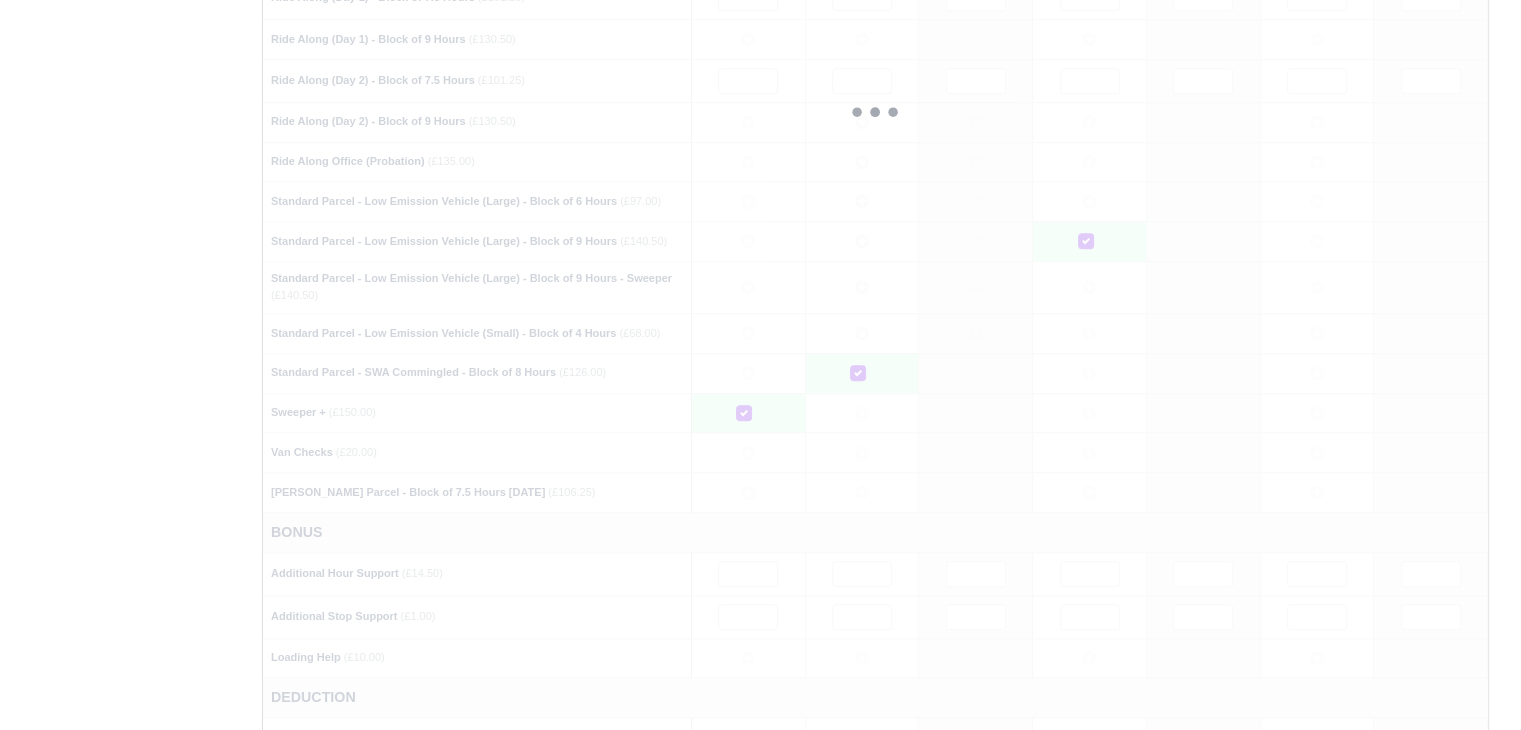 type 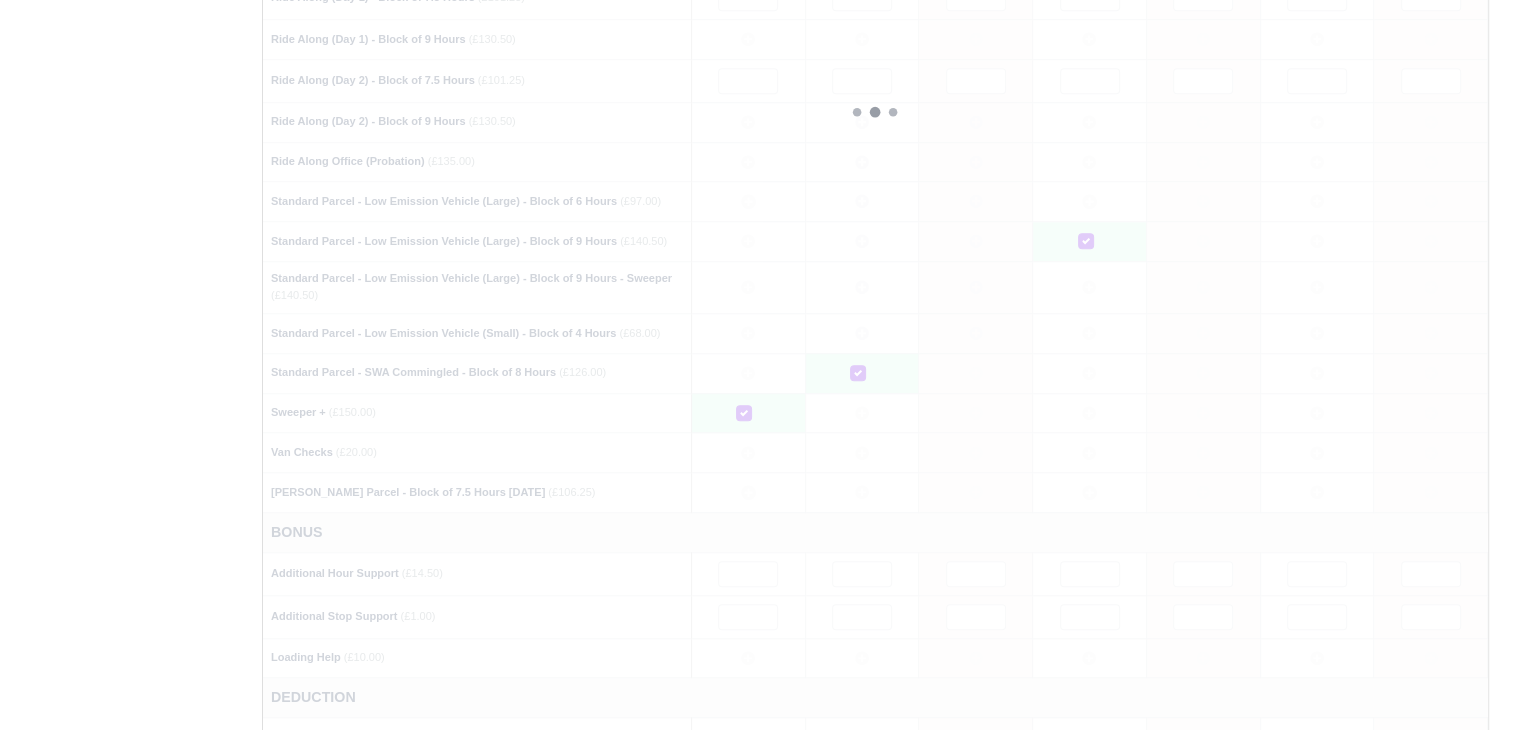 type 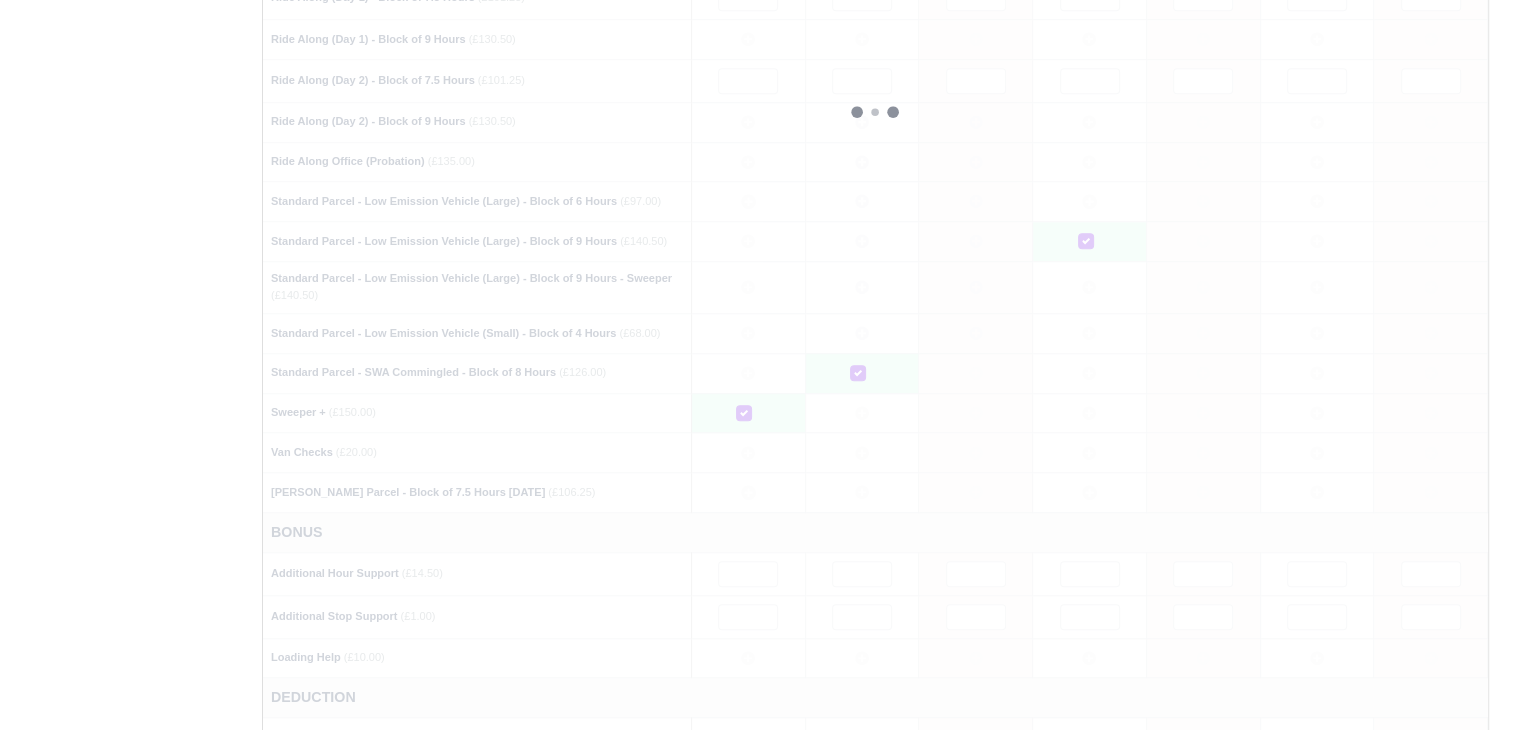 type 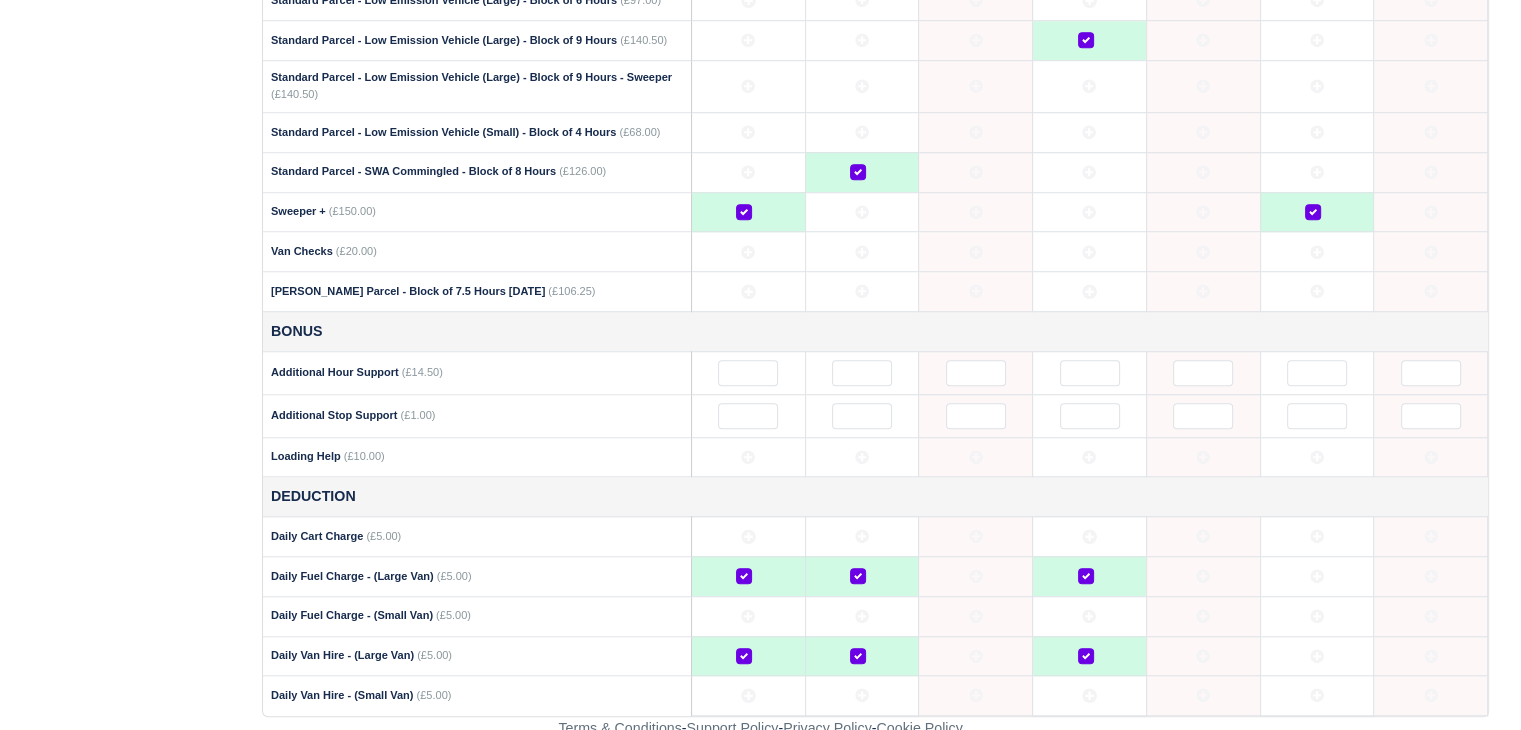 scroll, scrollTop: 1639, scrollLeft: 0, axis: vertical 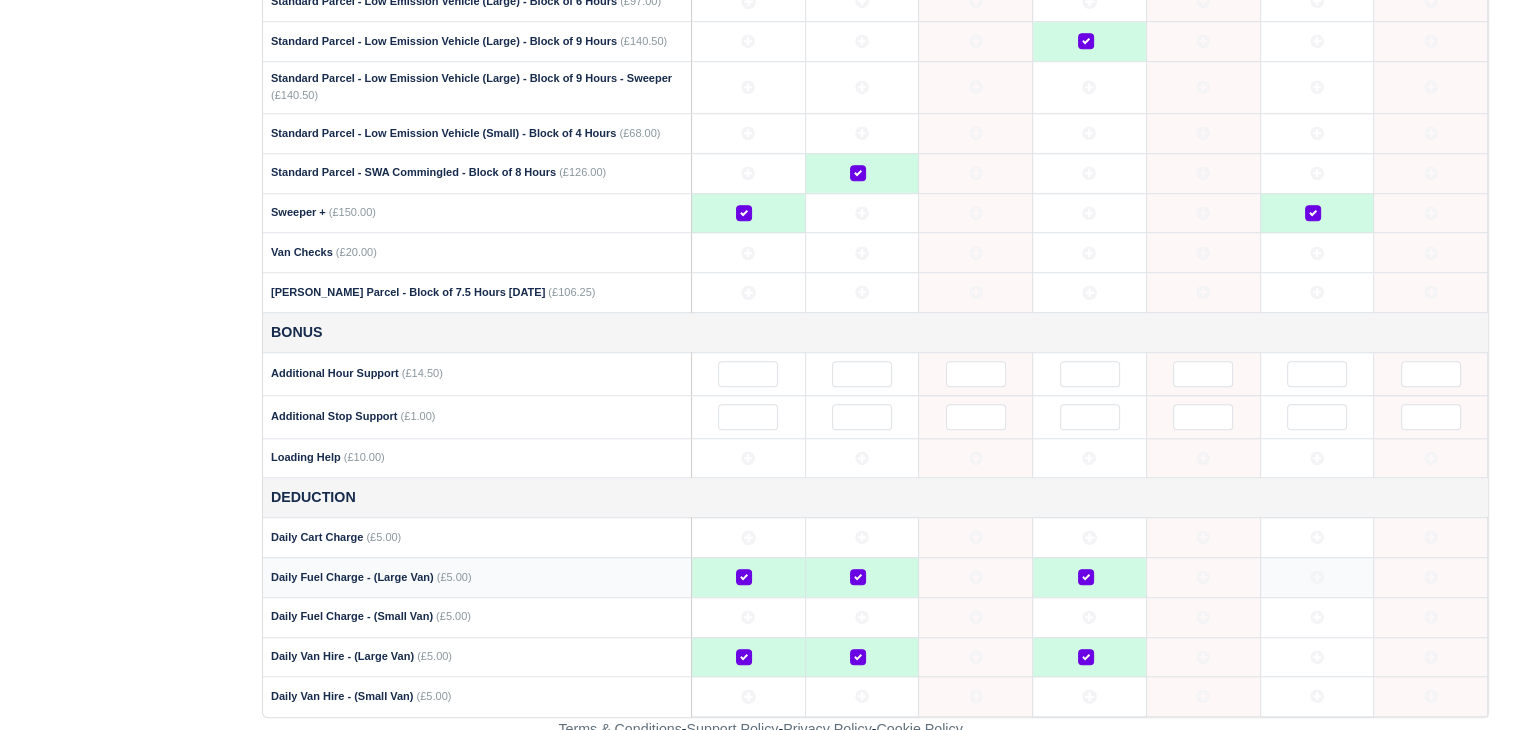 click at bounding box center [1317, 577] 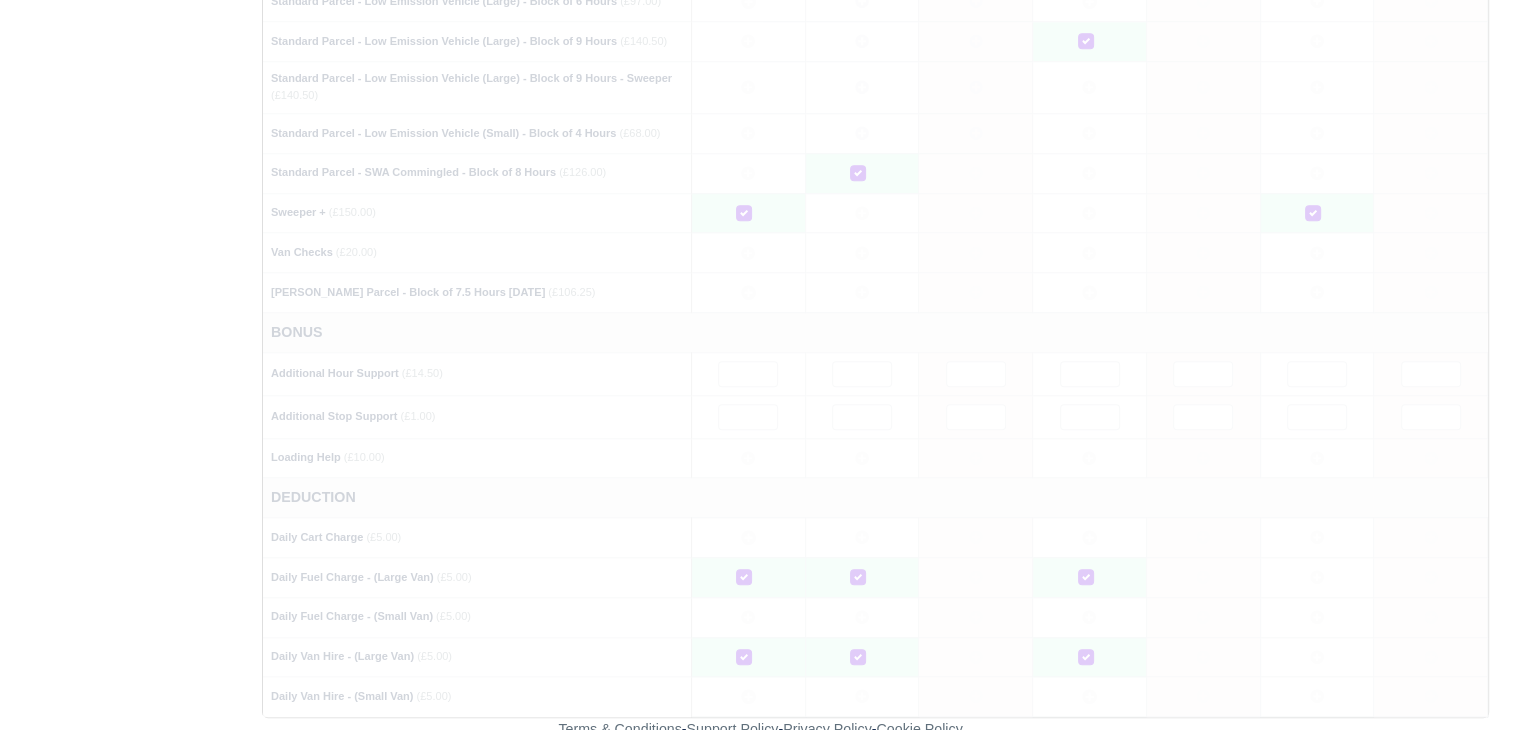 type 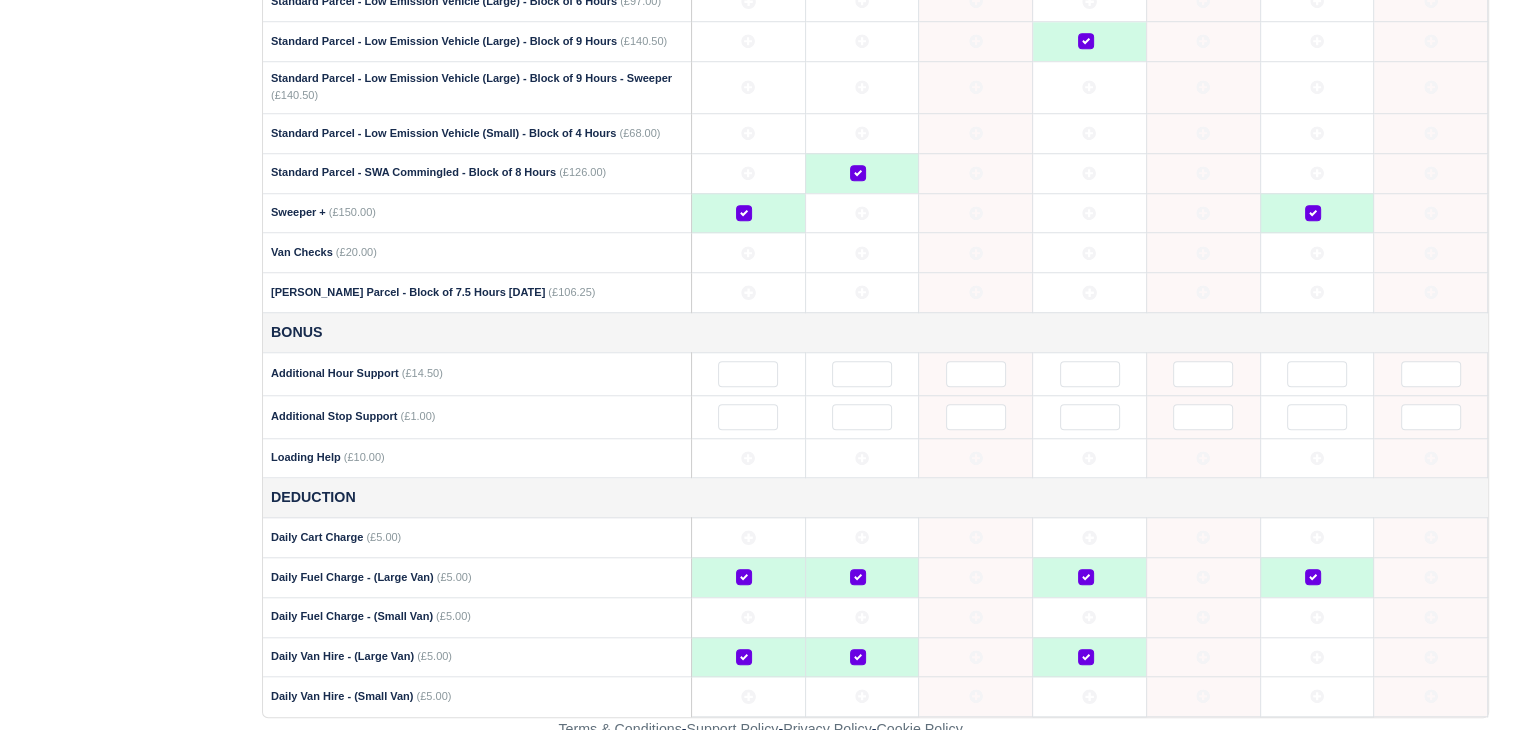 click 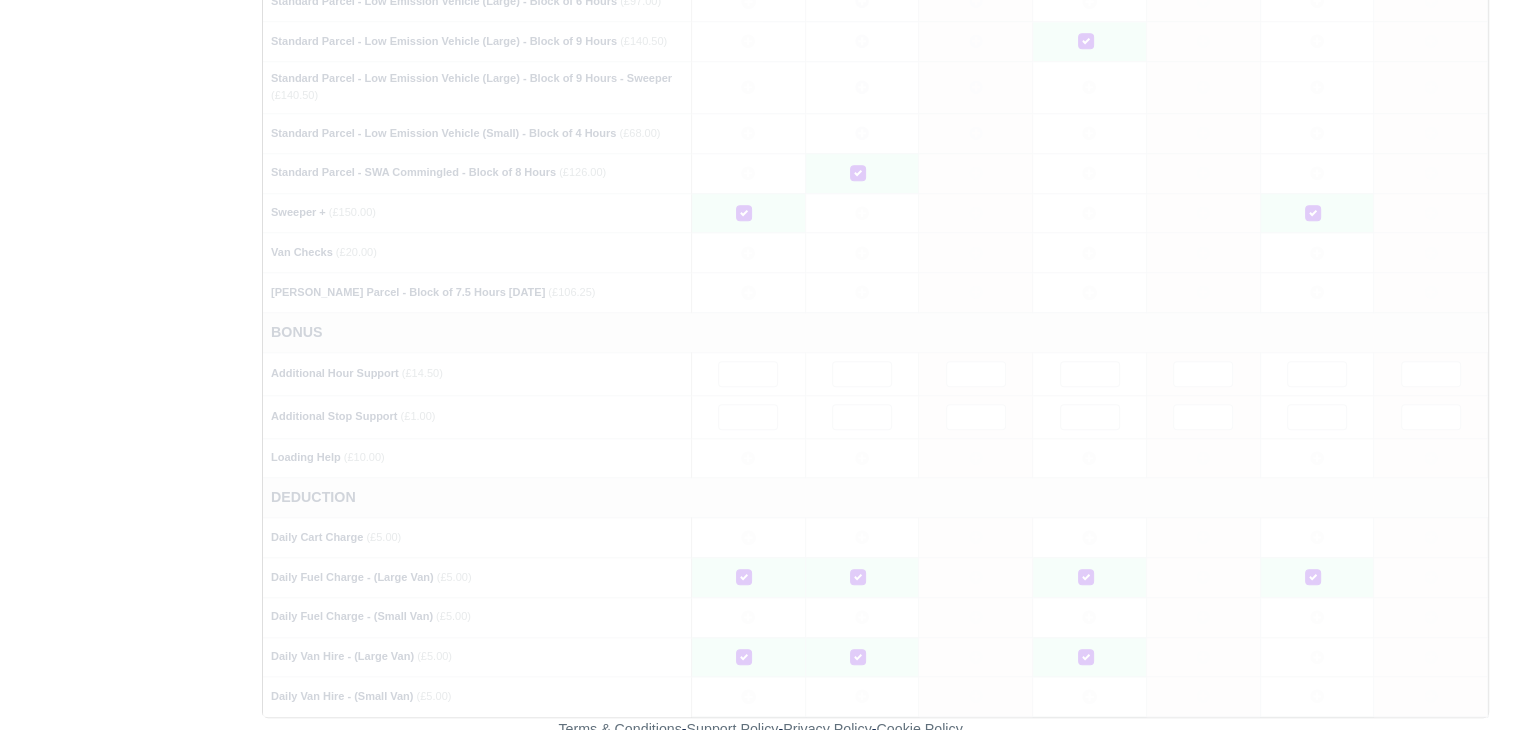 type 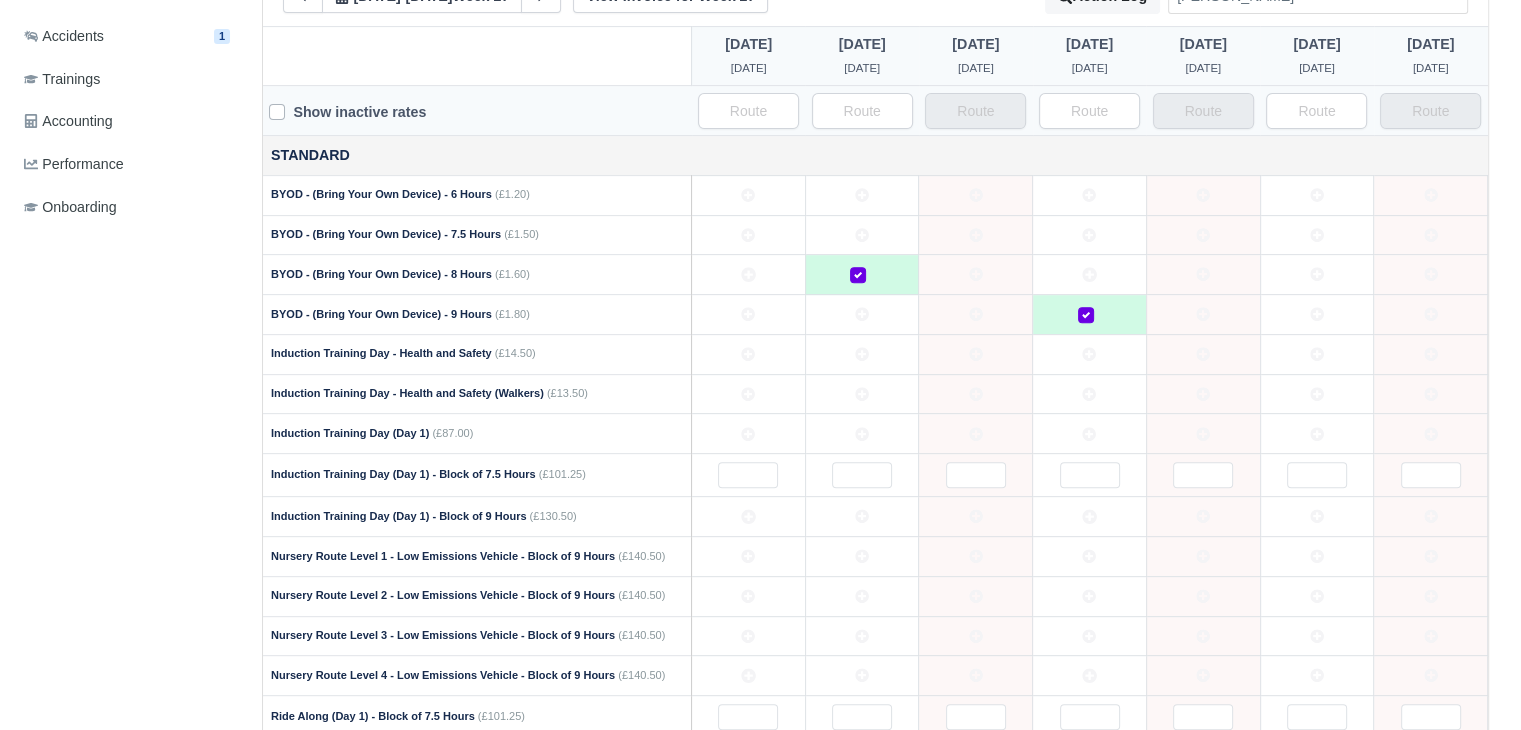 scroll, scrollTop: 720, scrollLeft: 0, axis: vertical 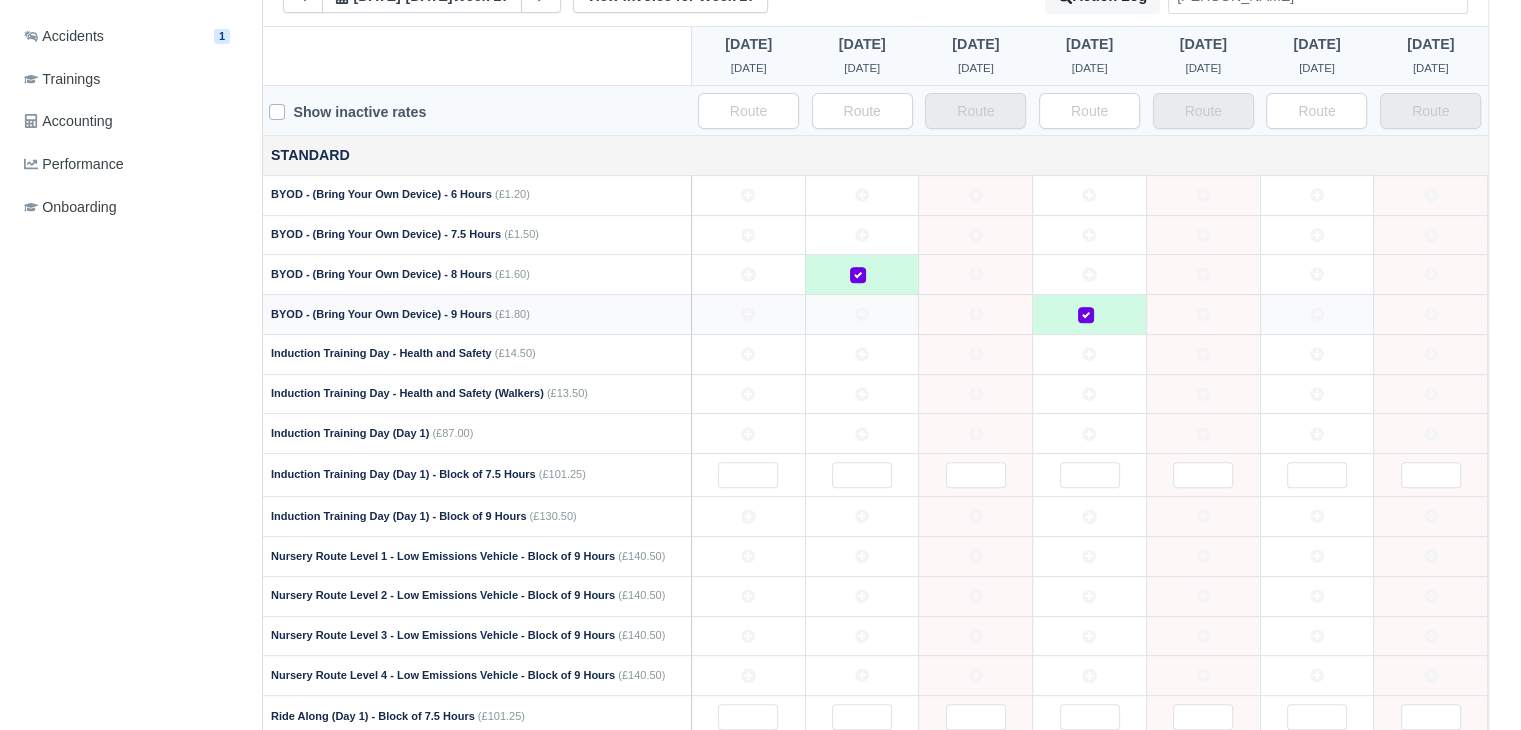 click 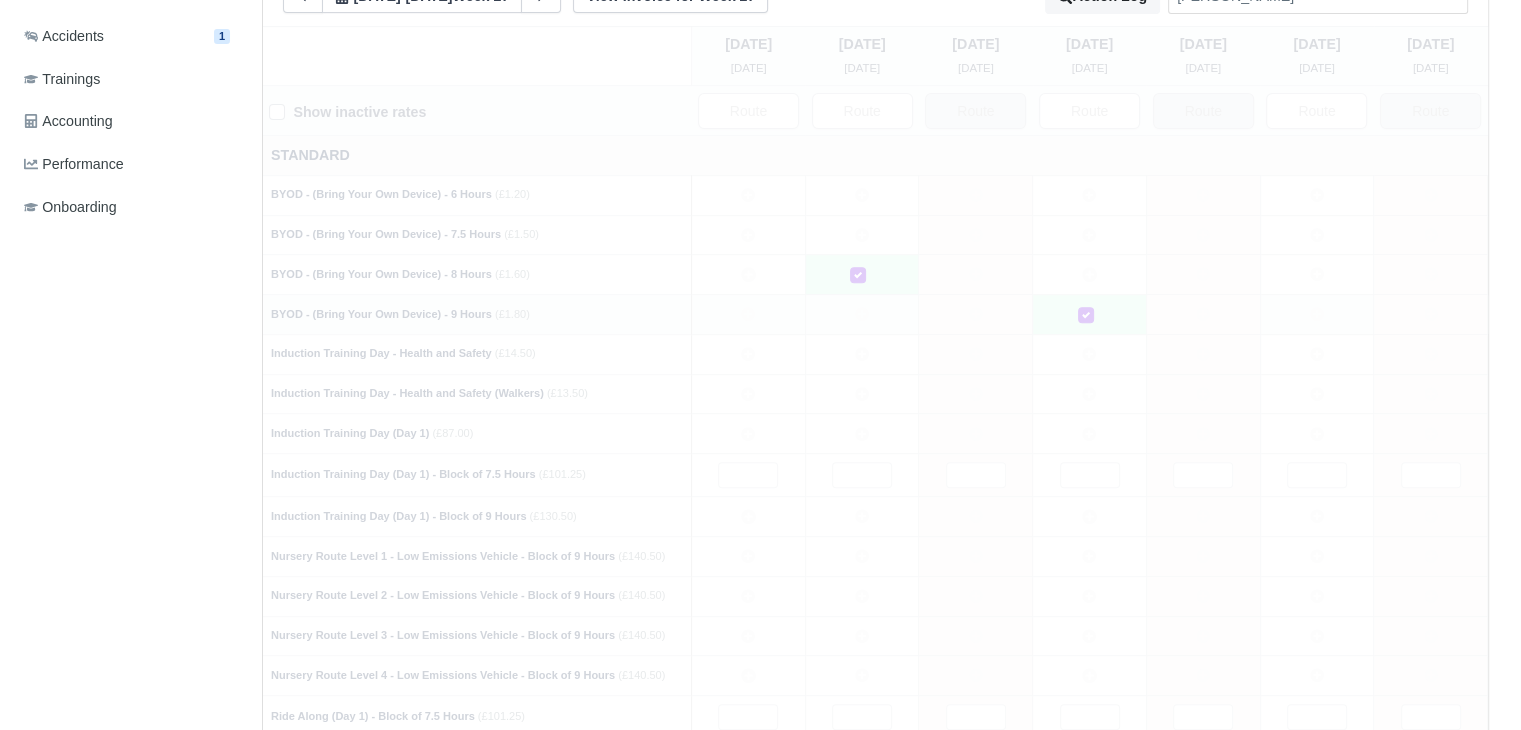 type 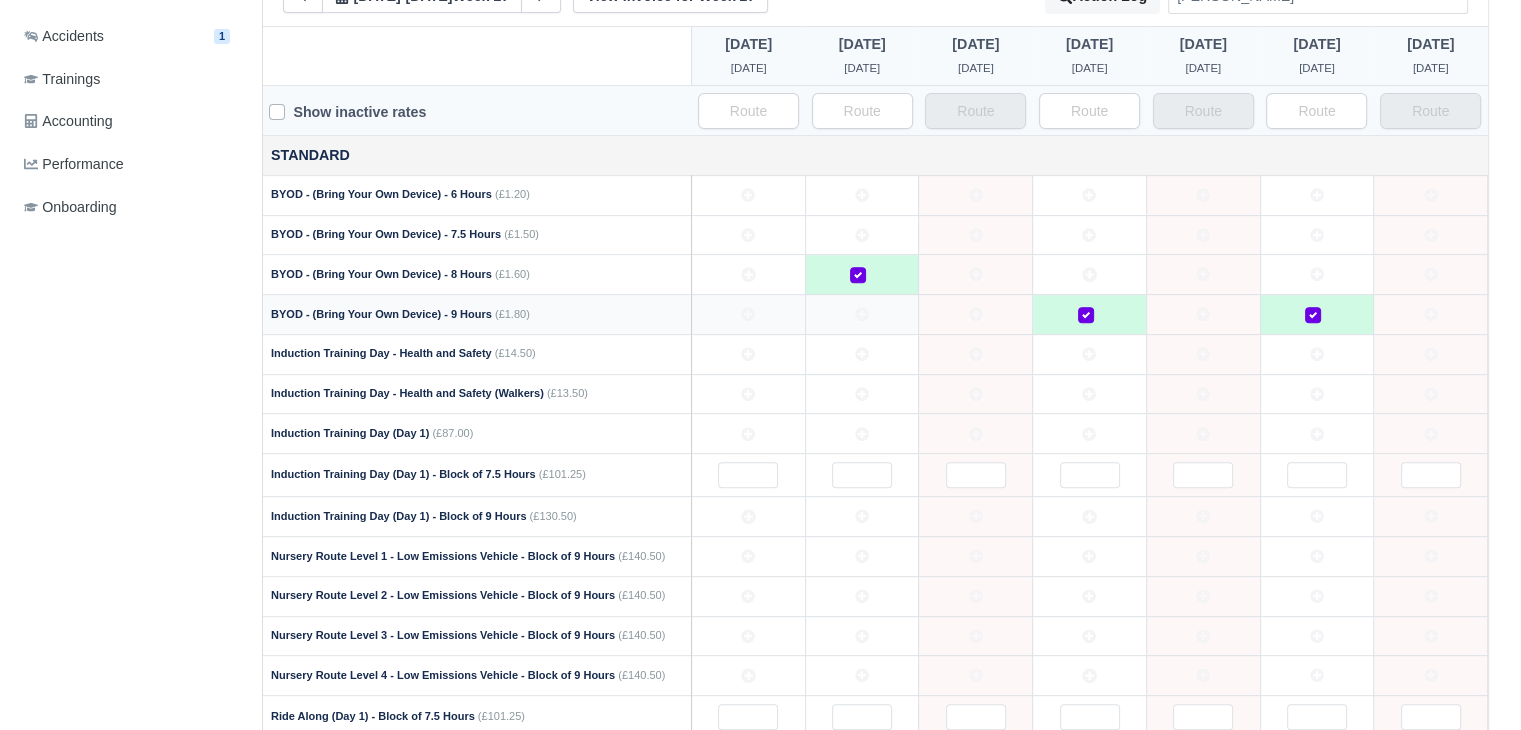 click 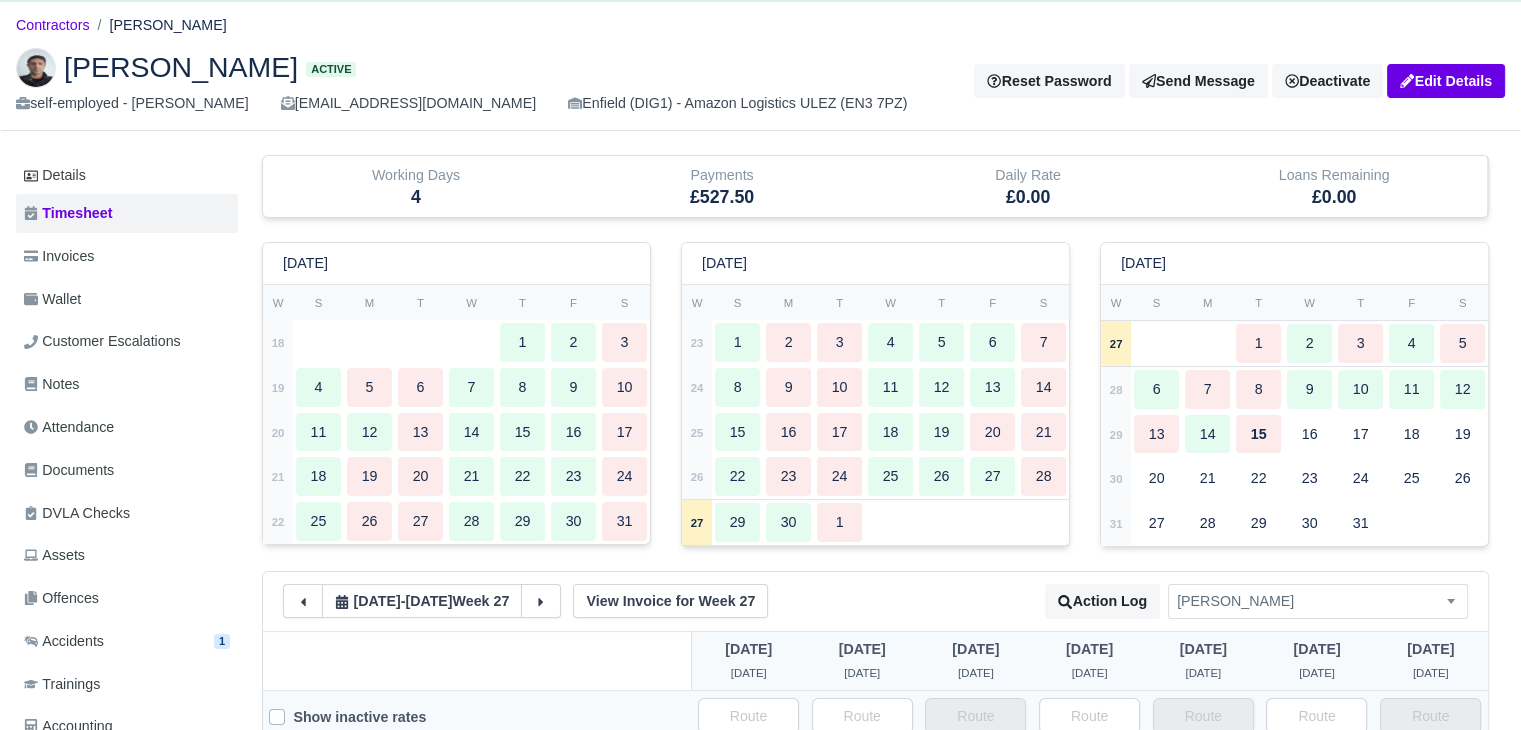scroll, scrollTop: 0, scrollLeft: 0, axis: both 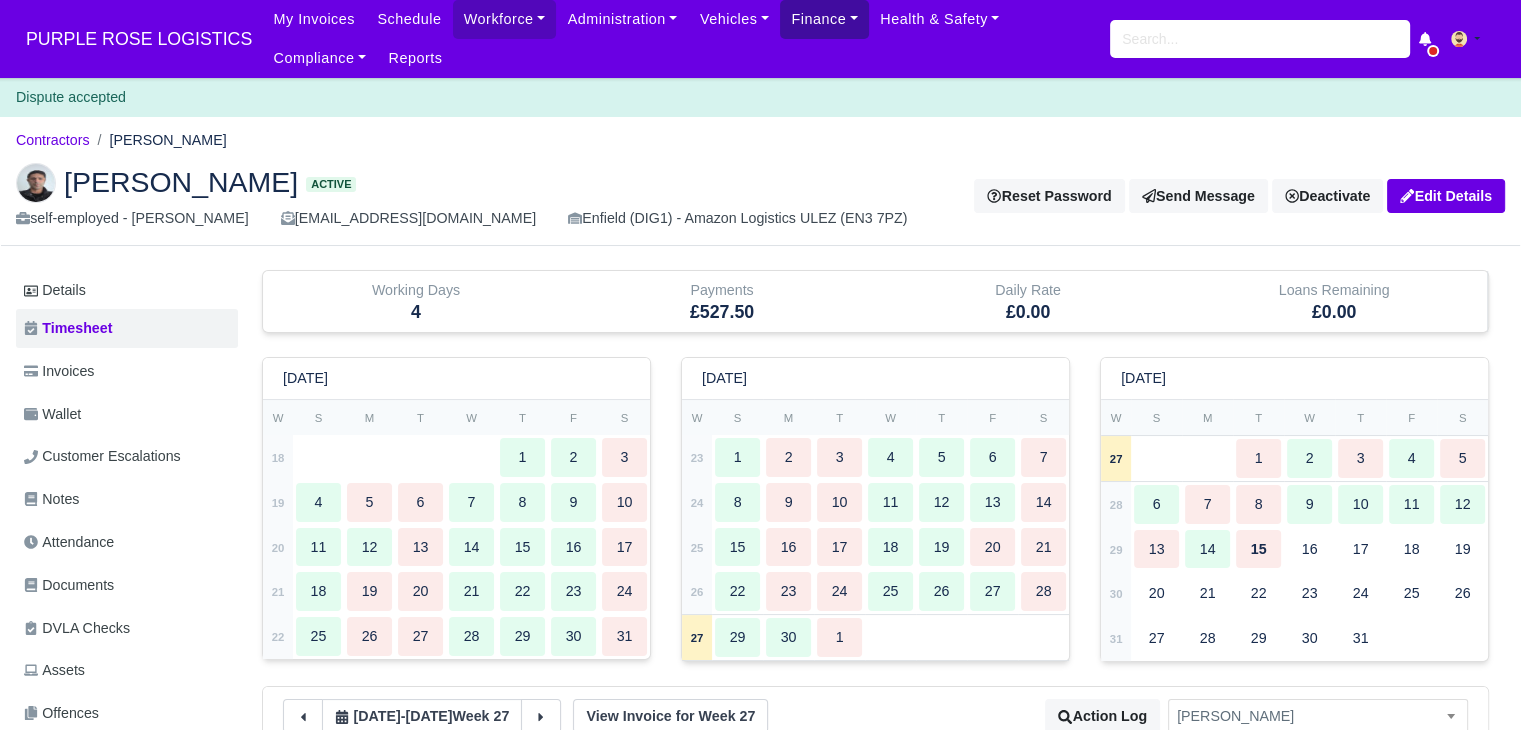 click on "Finance" at bounding box center [824, 19] 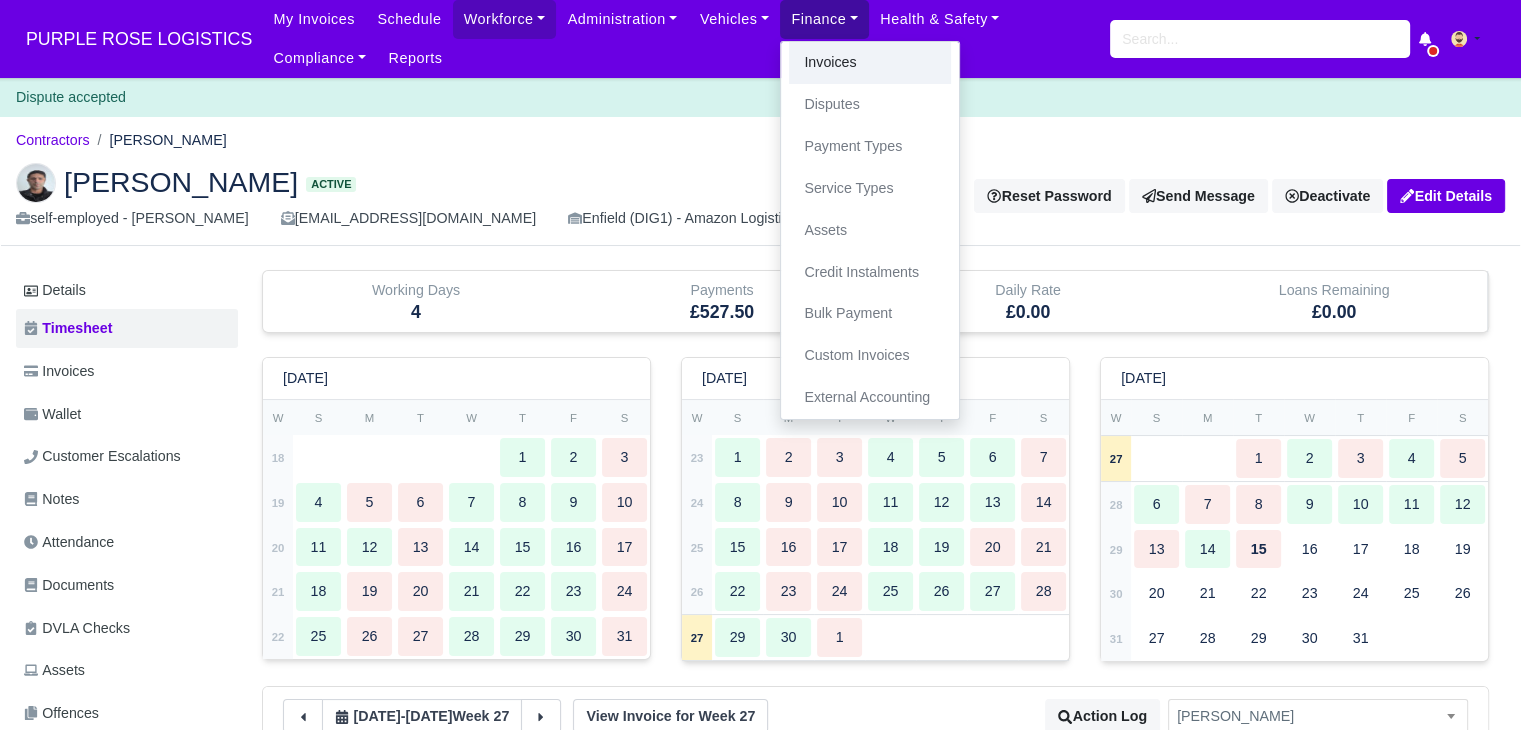 click on "Invoices" at bounding box center (870, 63) 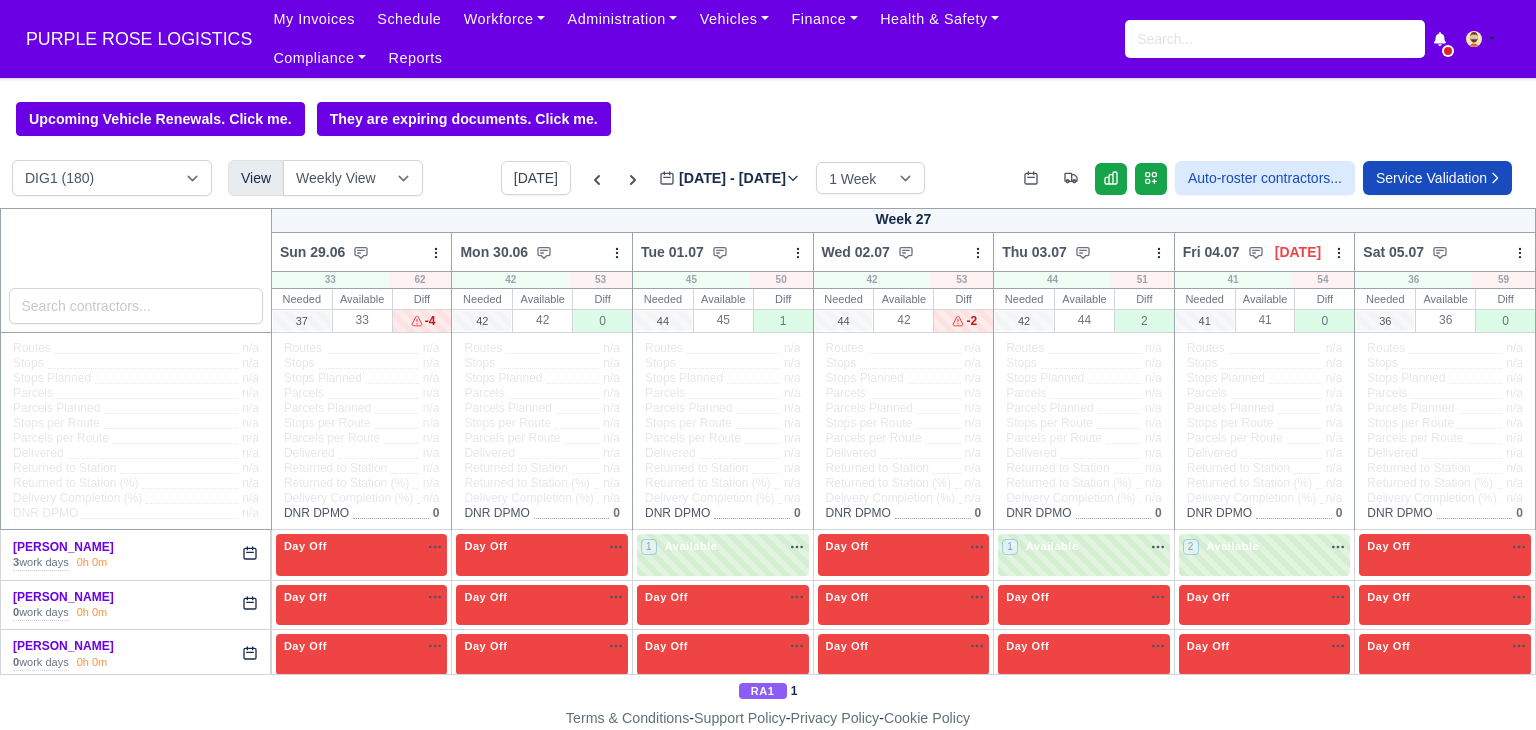 scroll, scrollTop: 0, scrollLeft: 0, axis: both 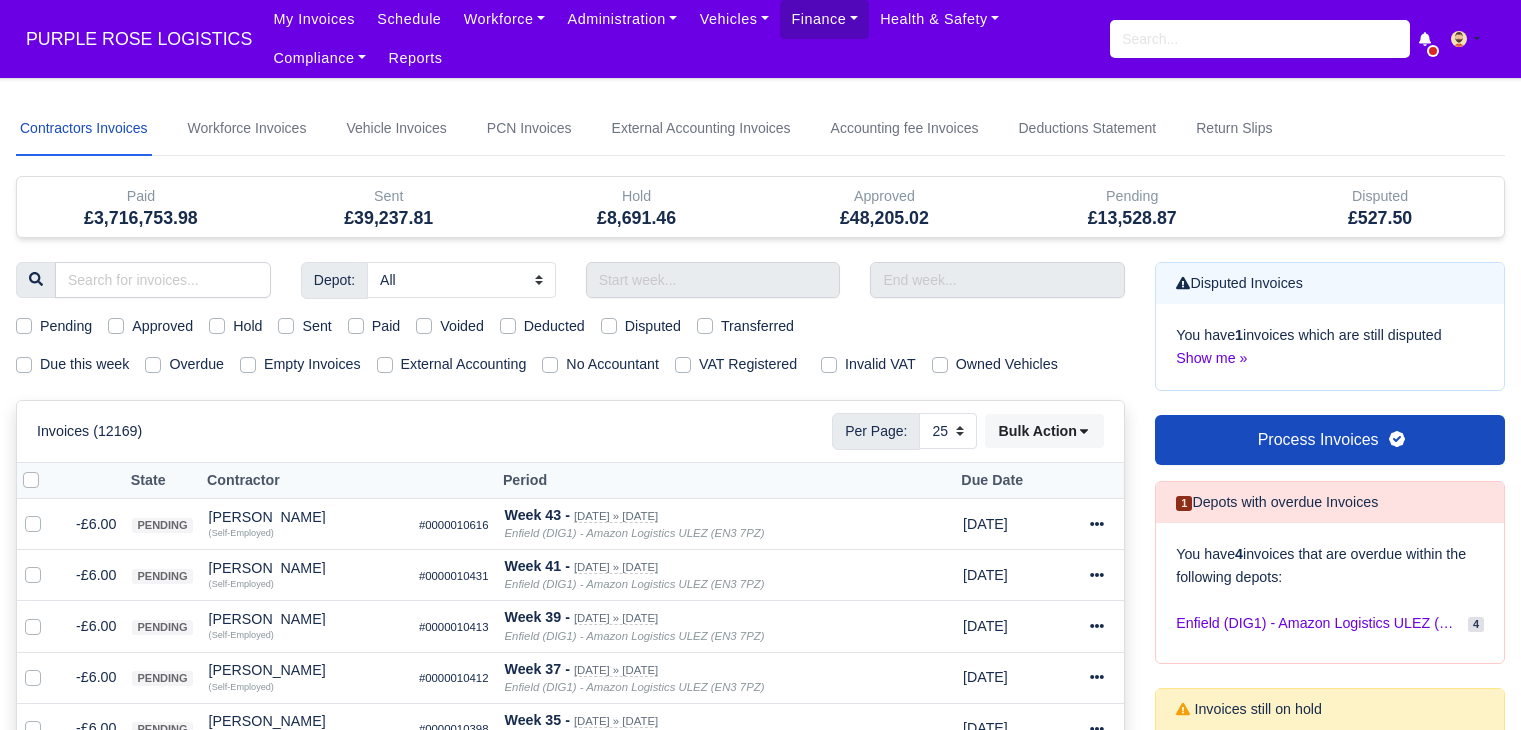 select on "25" 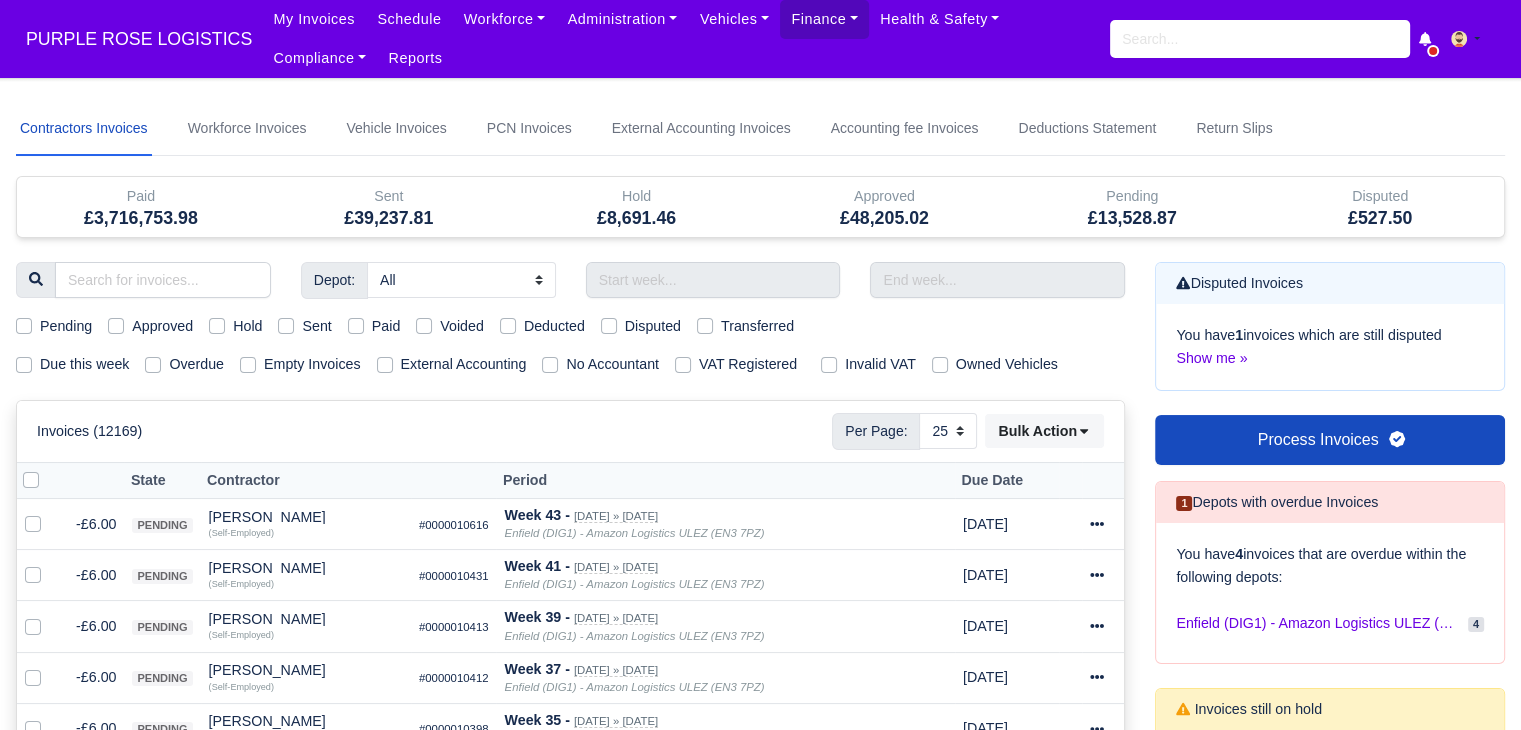 click on "Due this week" at bounding box center [84, 364] 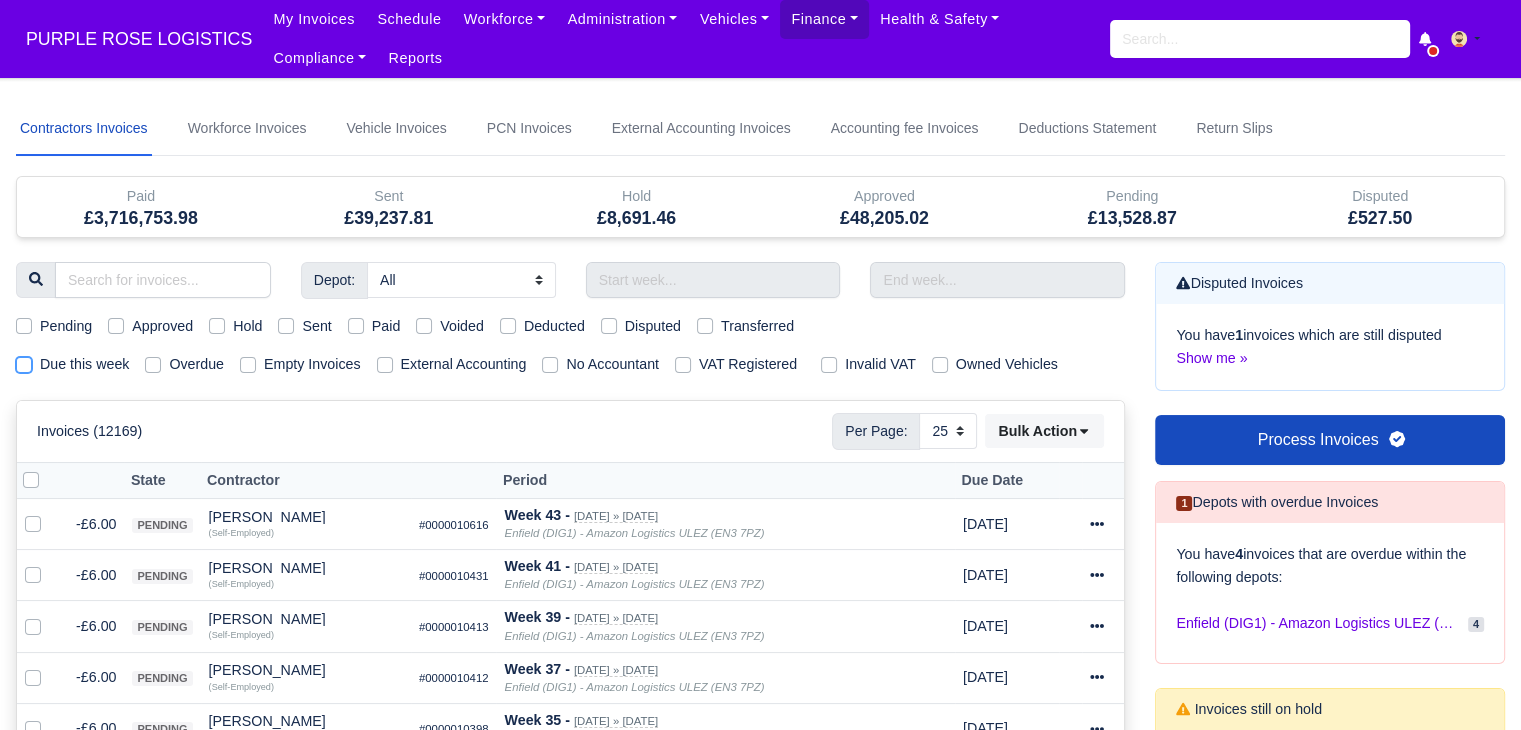 click on "Due this week" at bounding box center [24, 361] 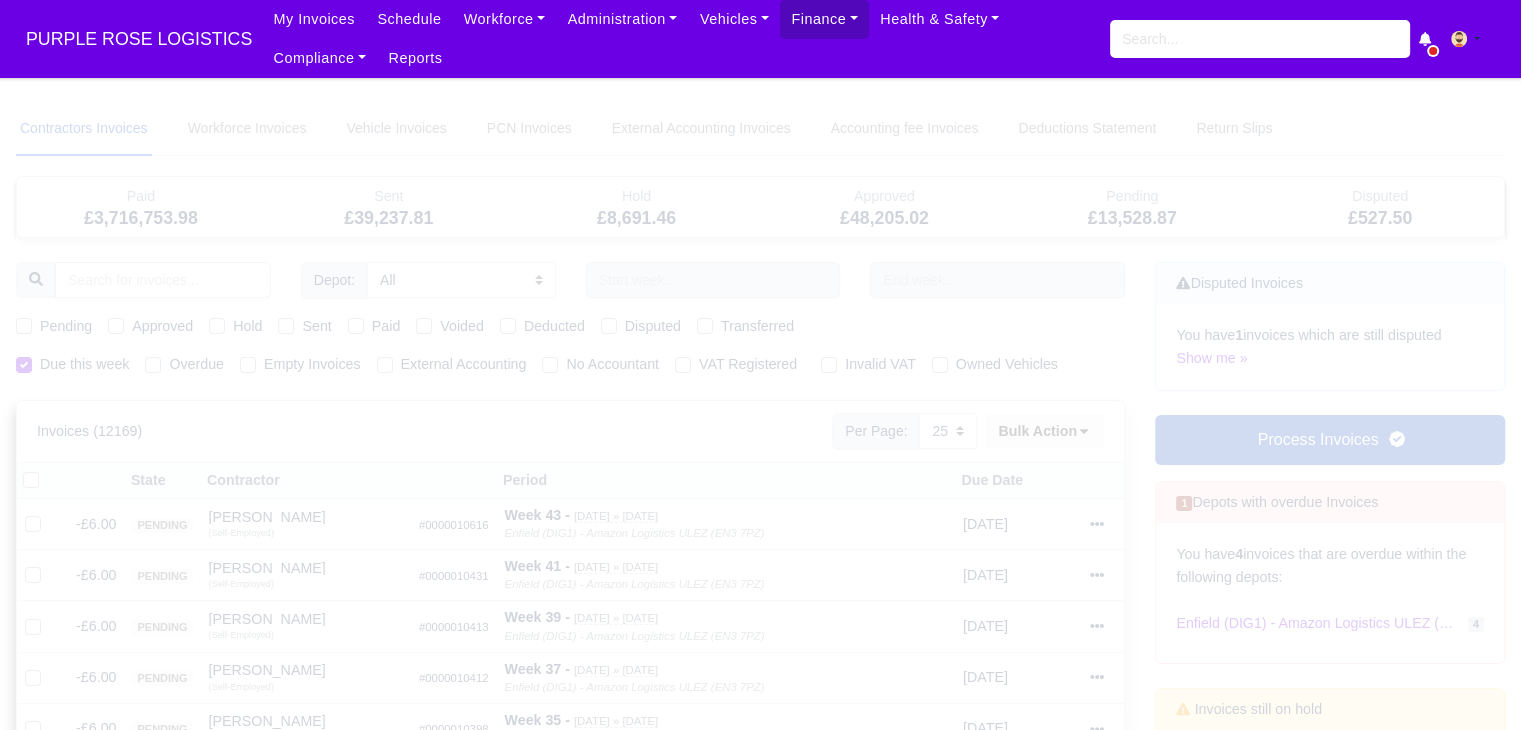 type 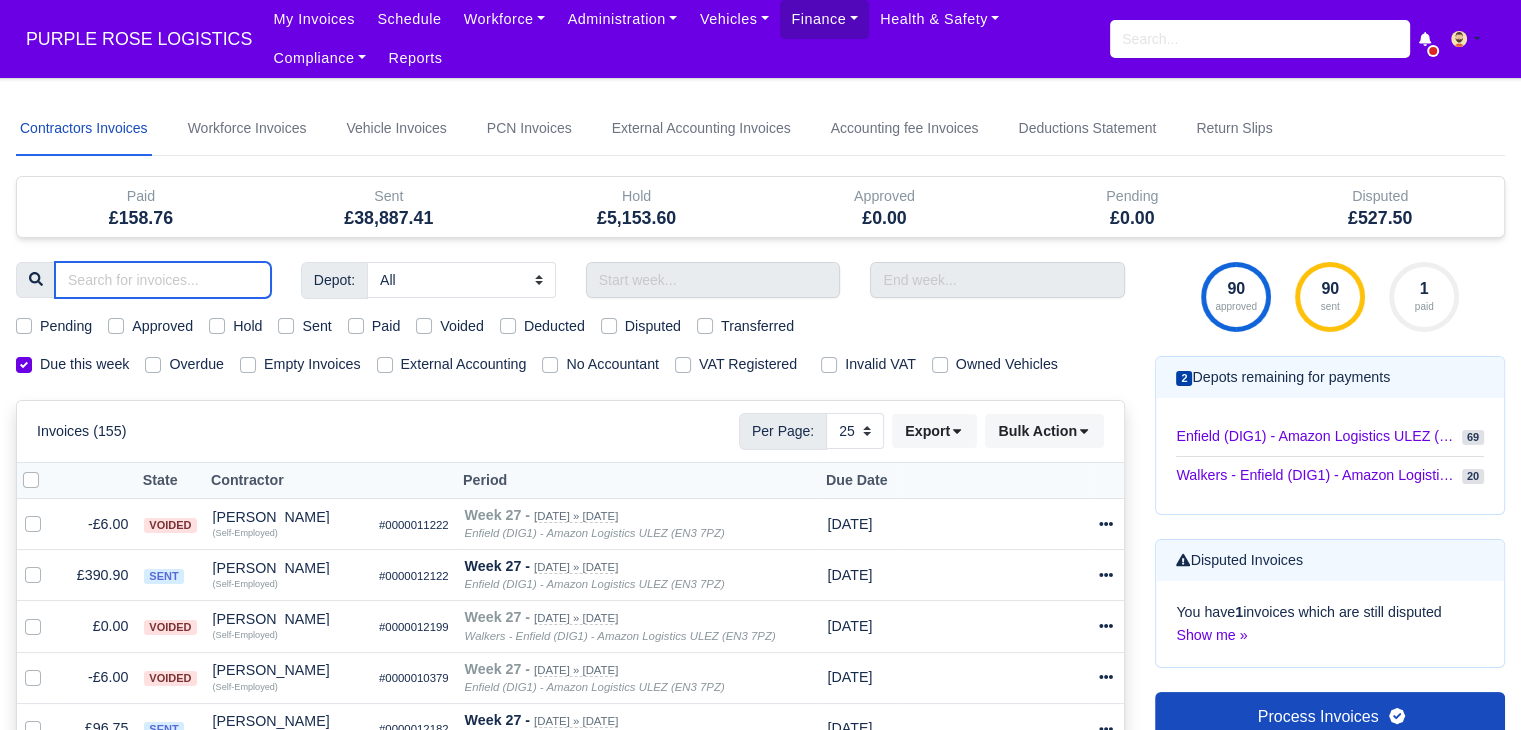 click at bounding box center [163, 280] 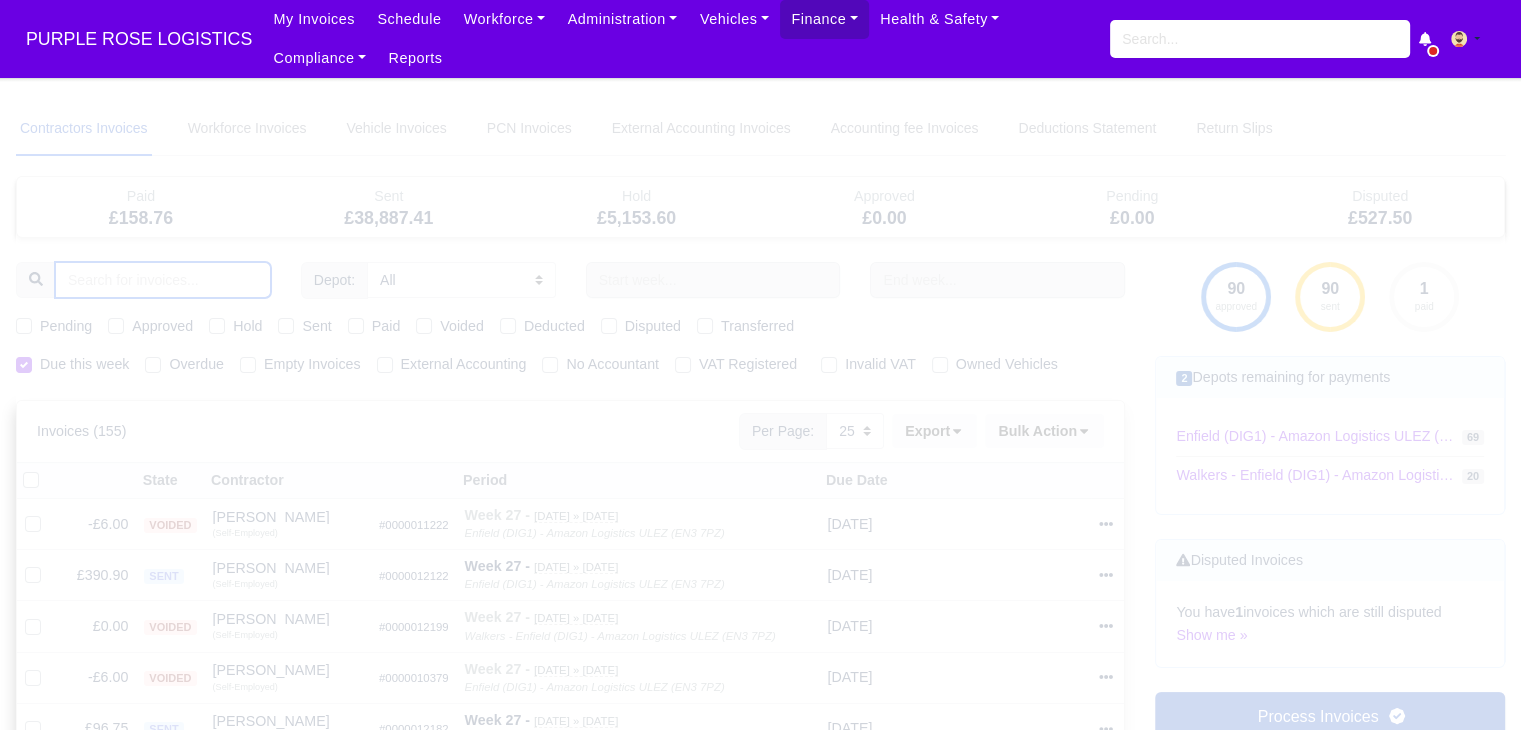 type on "j" 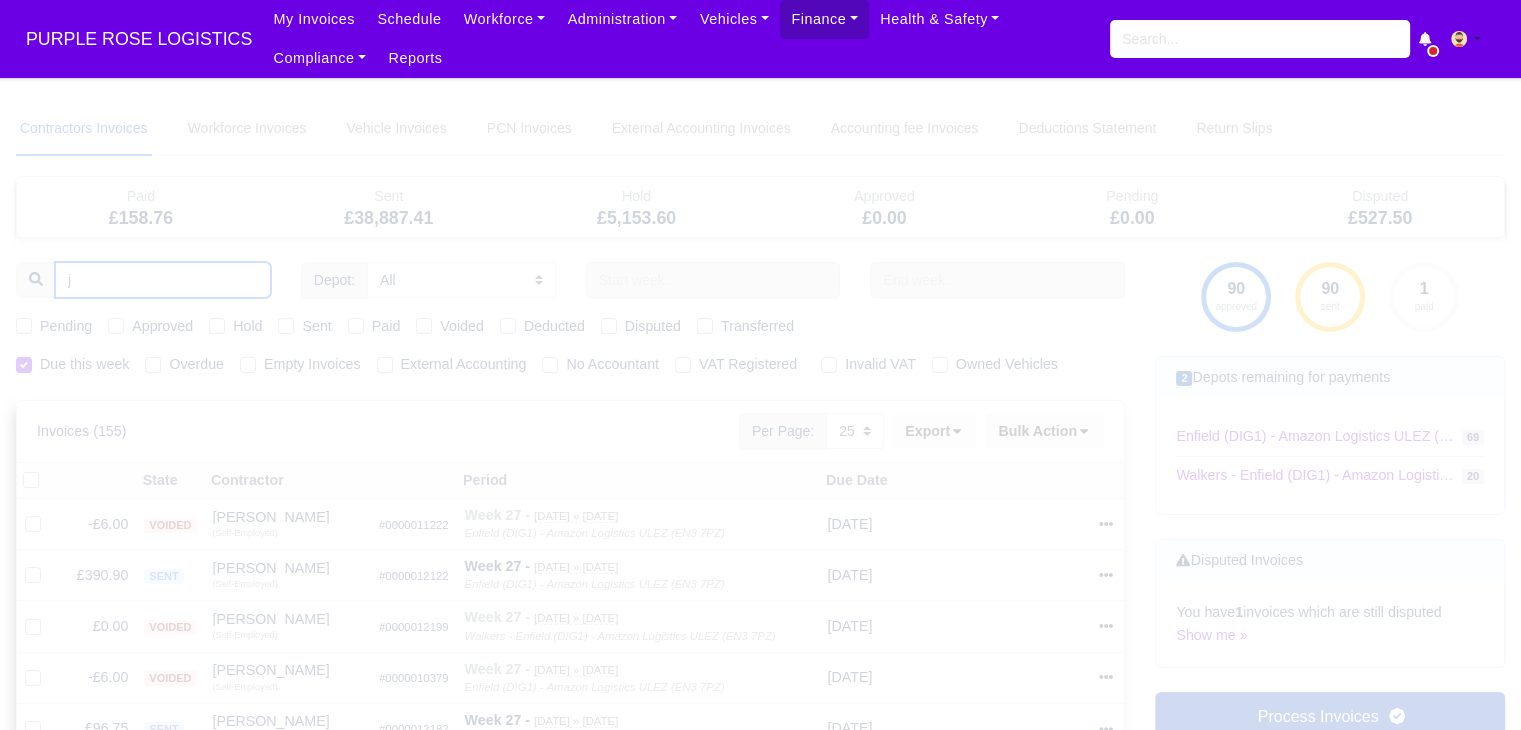 type 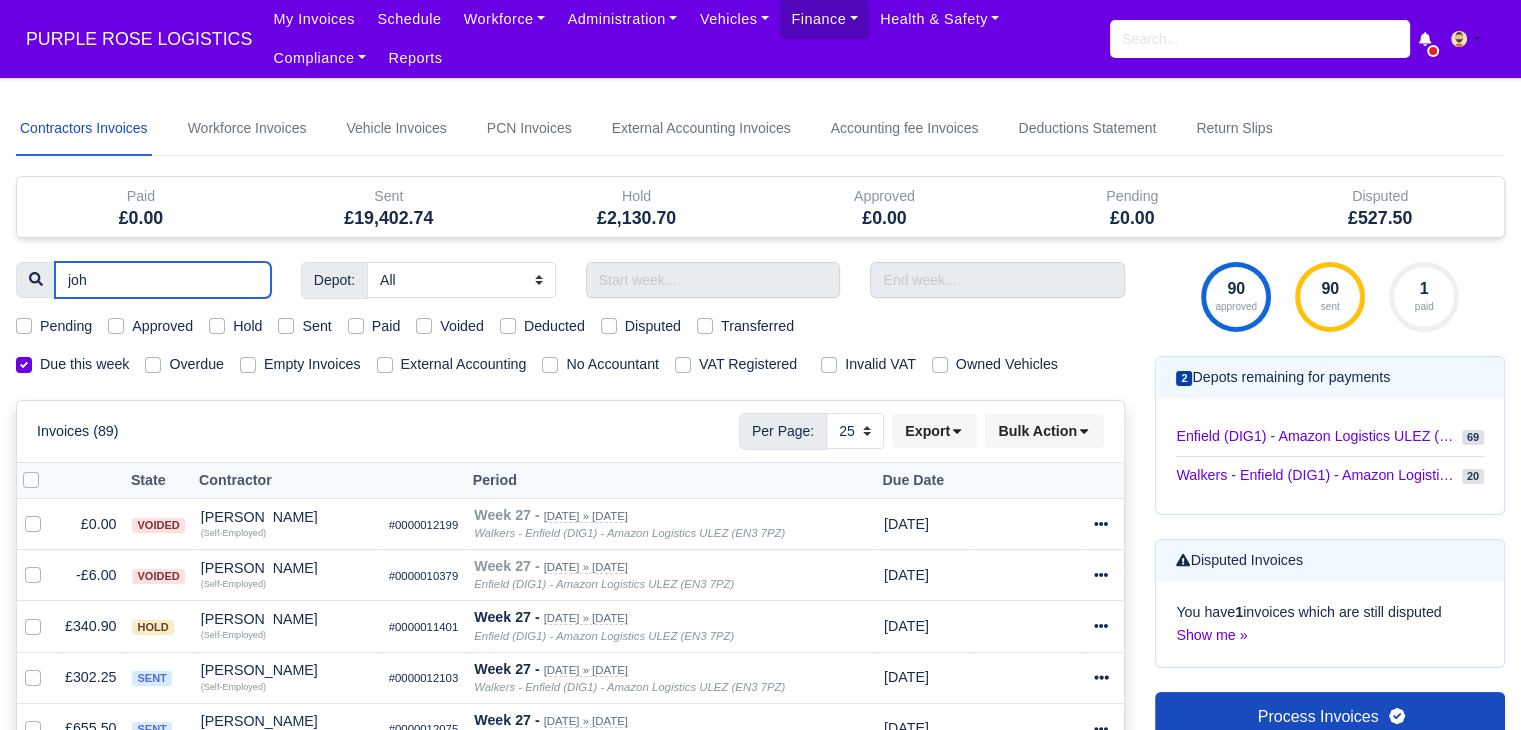 type on "[PERSON_NAME]" 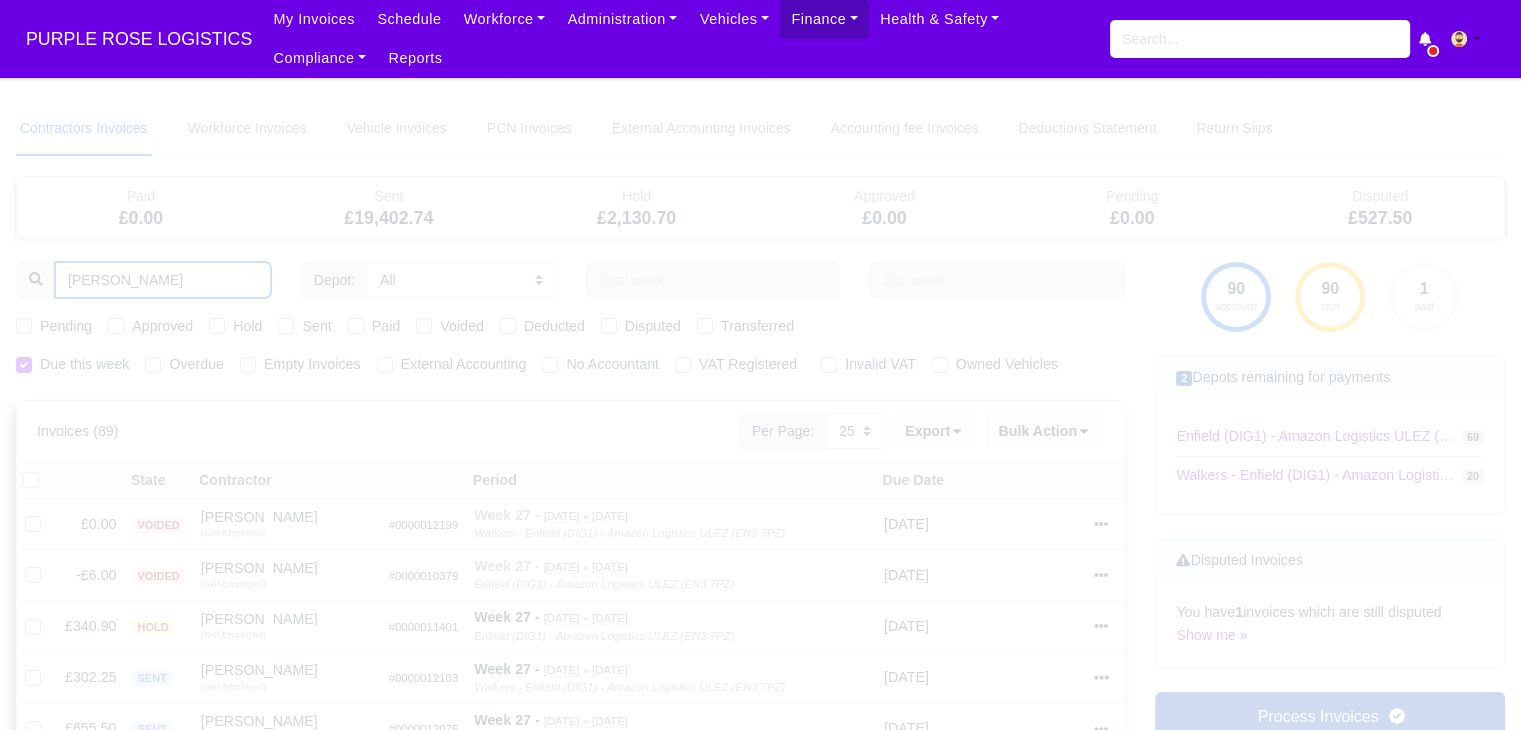 type 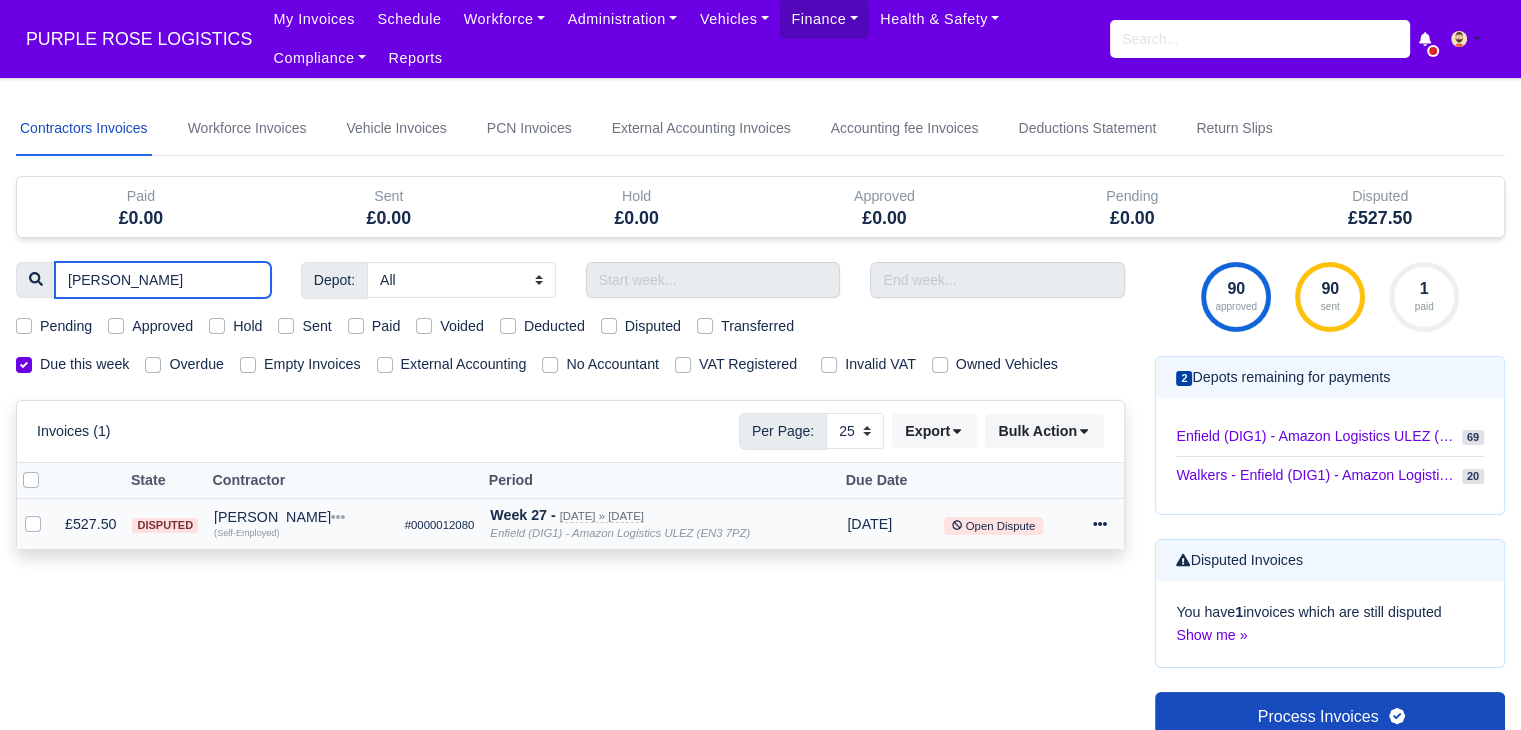 type on "[PERSON_NAME]" 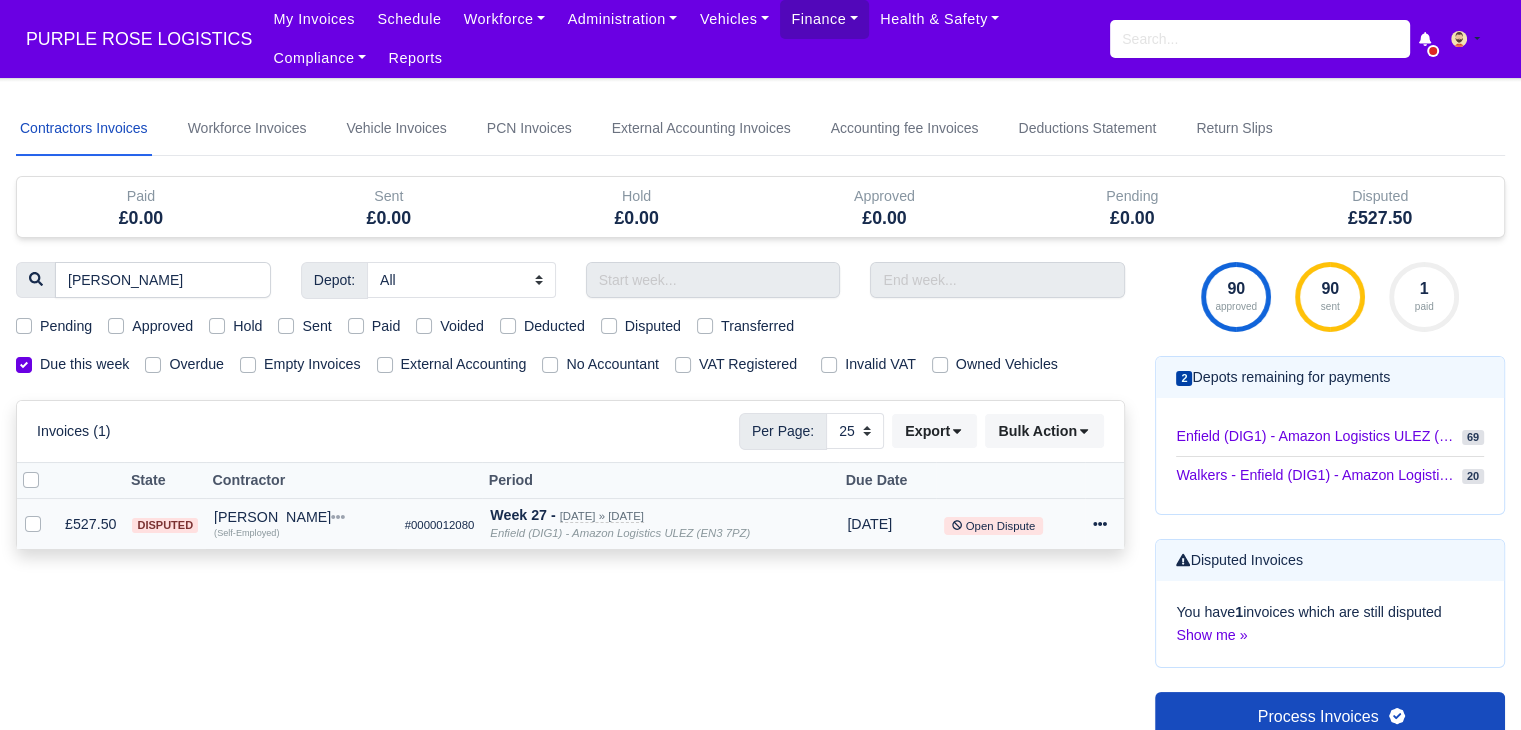 click on "£527.50" at bounding box center (90, 524) 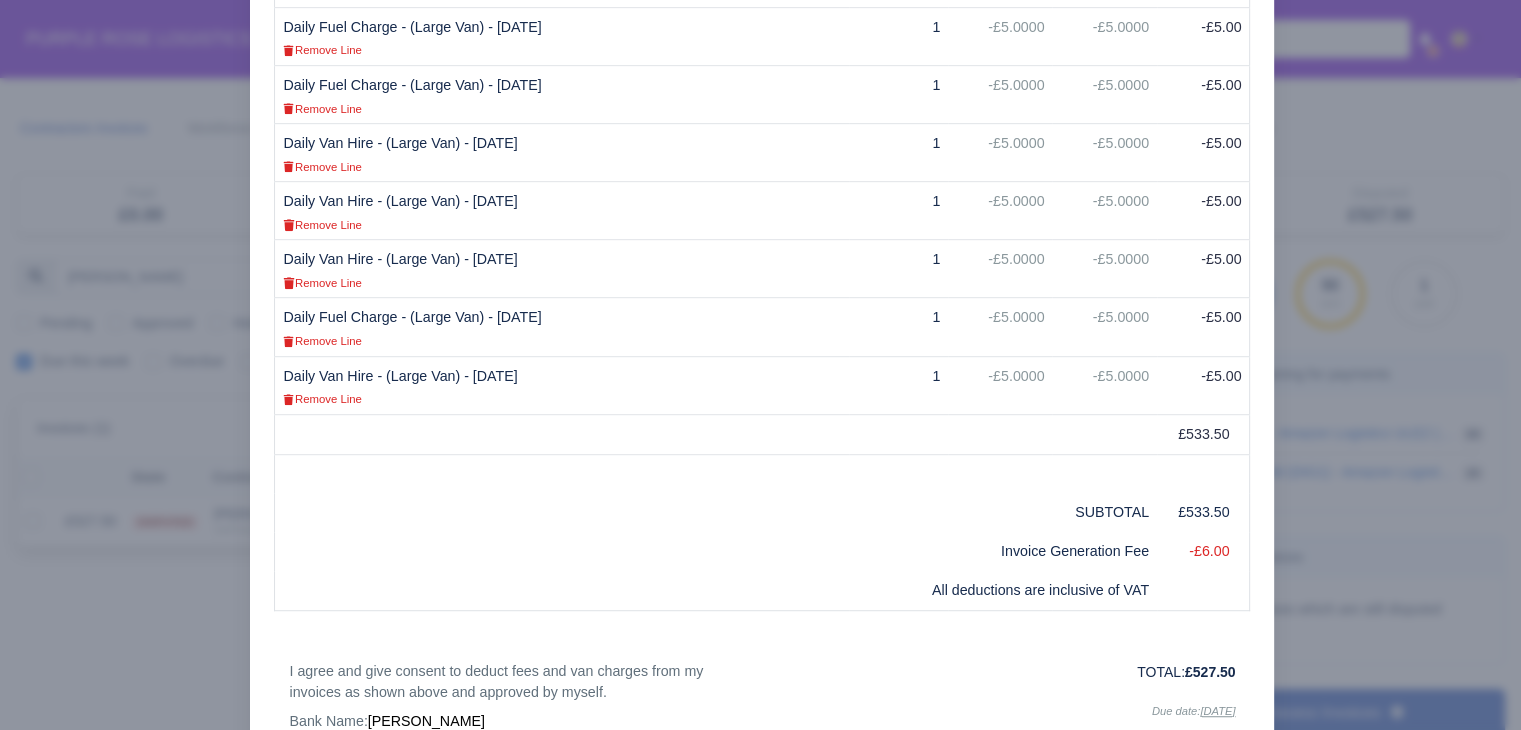 scroll, scrollTop: 1091, scrollLeft: 0, axis: vertical 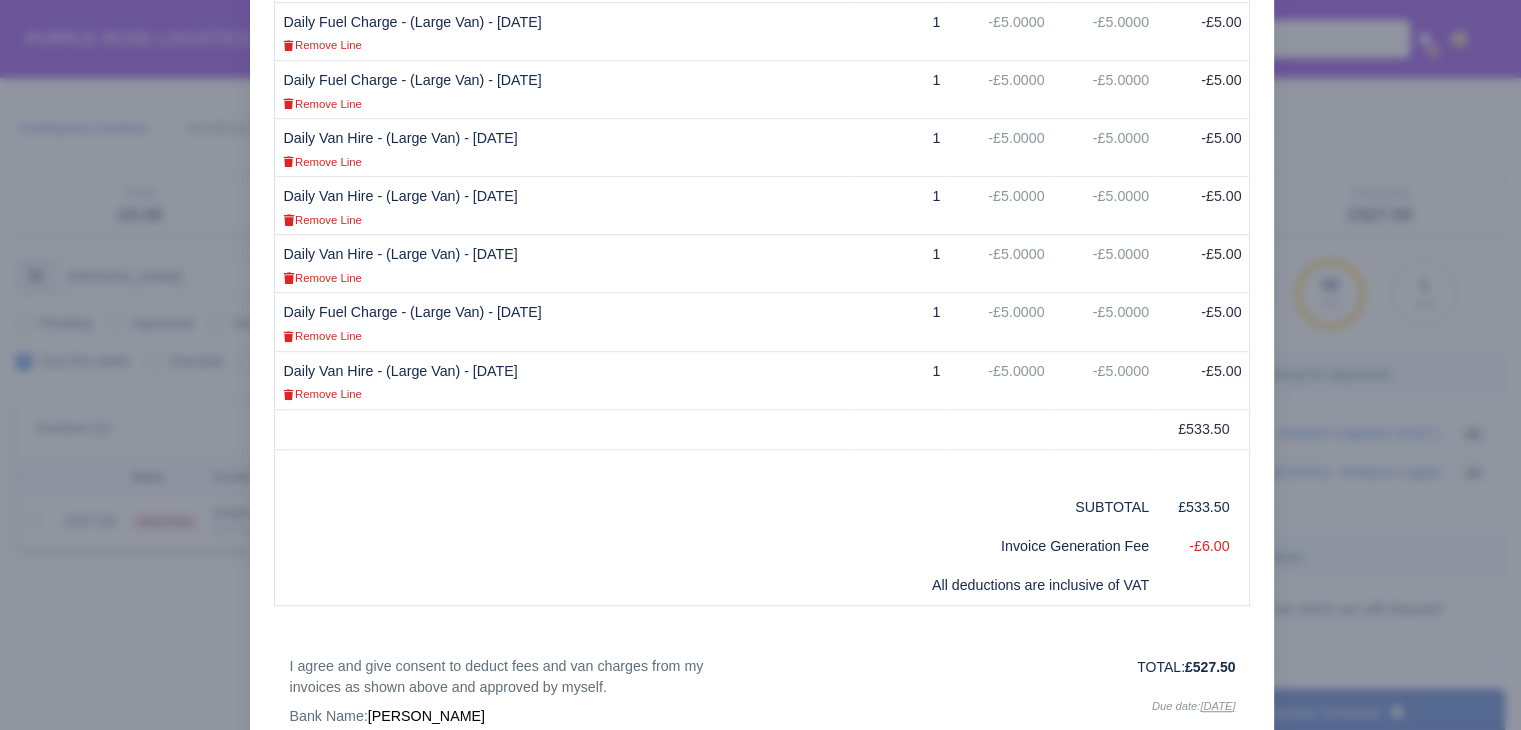 click at bounding box center [760, 365] 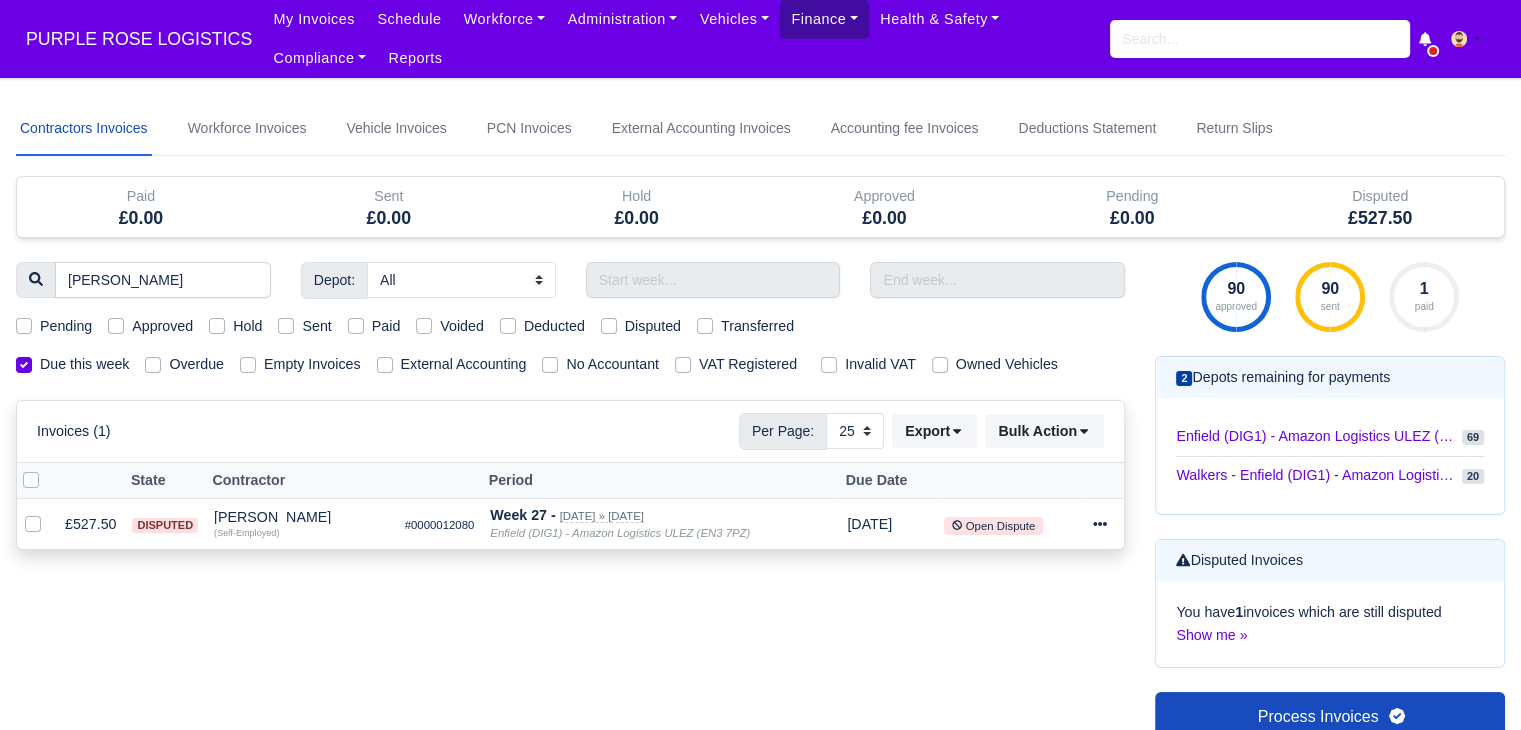 click on "Finance" at bounding box center [824, 19] 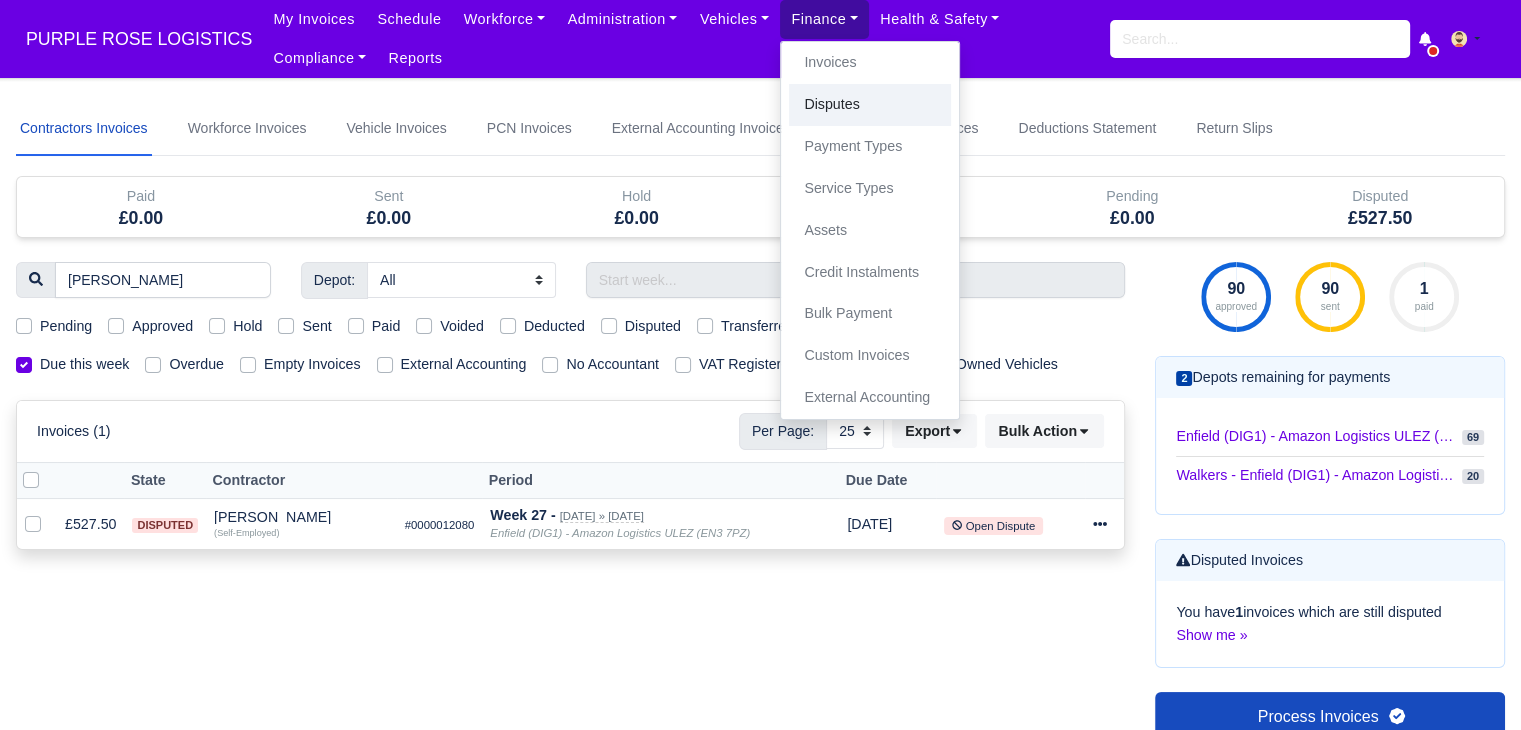 click on "Disputes" at bounding box center [870, 105] 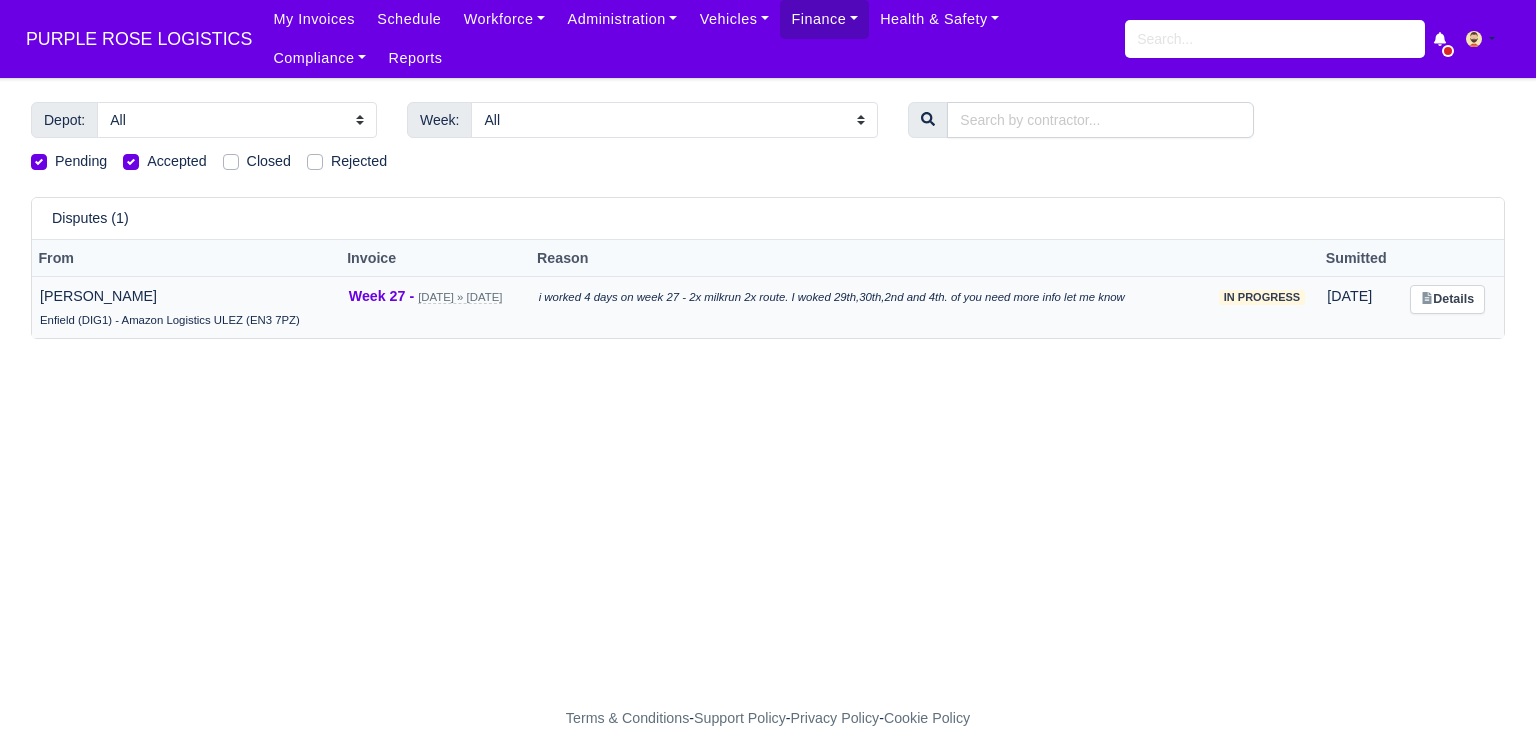 scroll, scrollTop: 0, scrollLeft: 0, axis: both 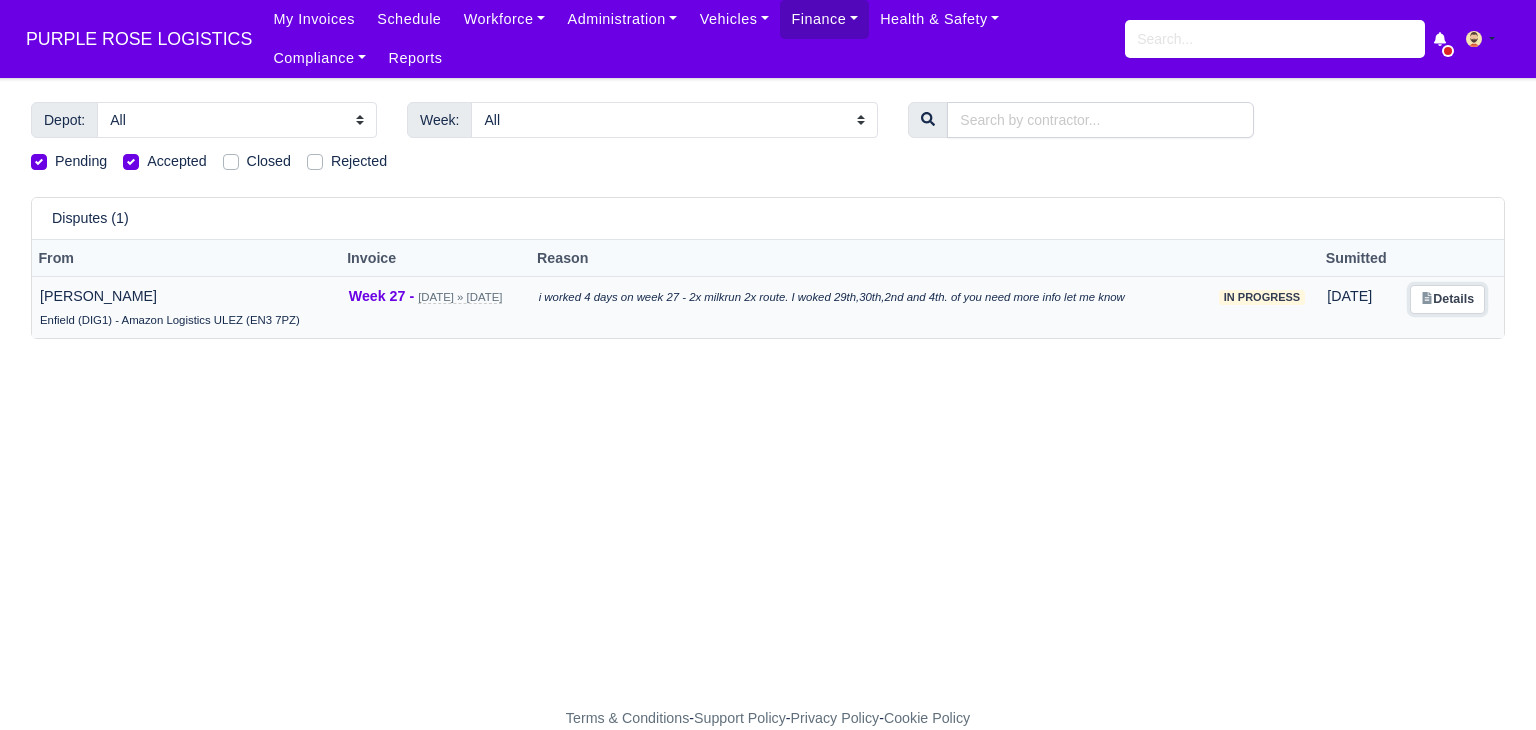 click on "Details" at bounding box center (1447, 299) 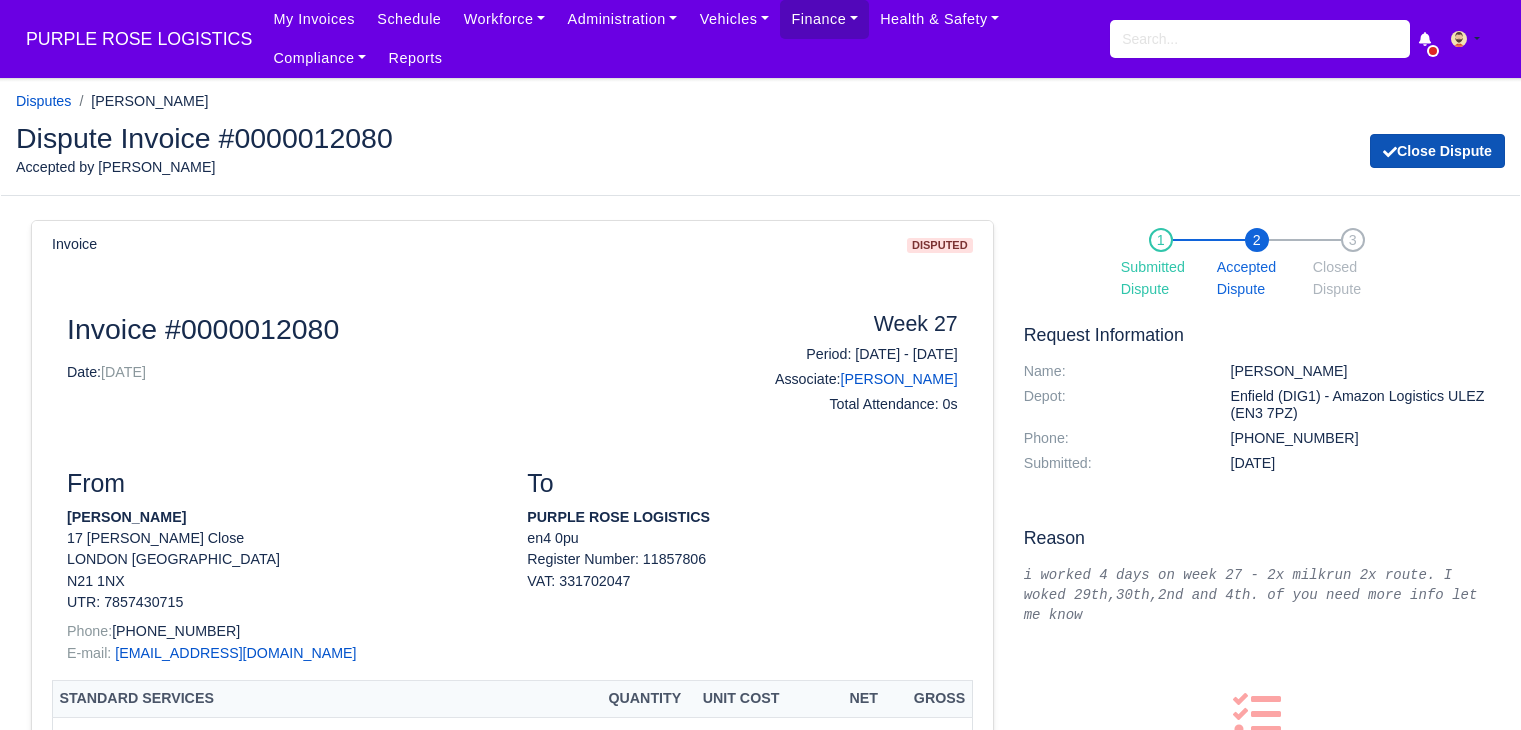 scroll, scrollTop: 0, scrollLeft: 0, axis: both 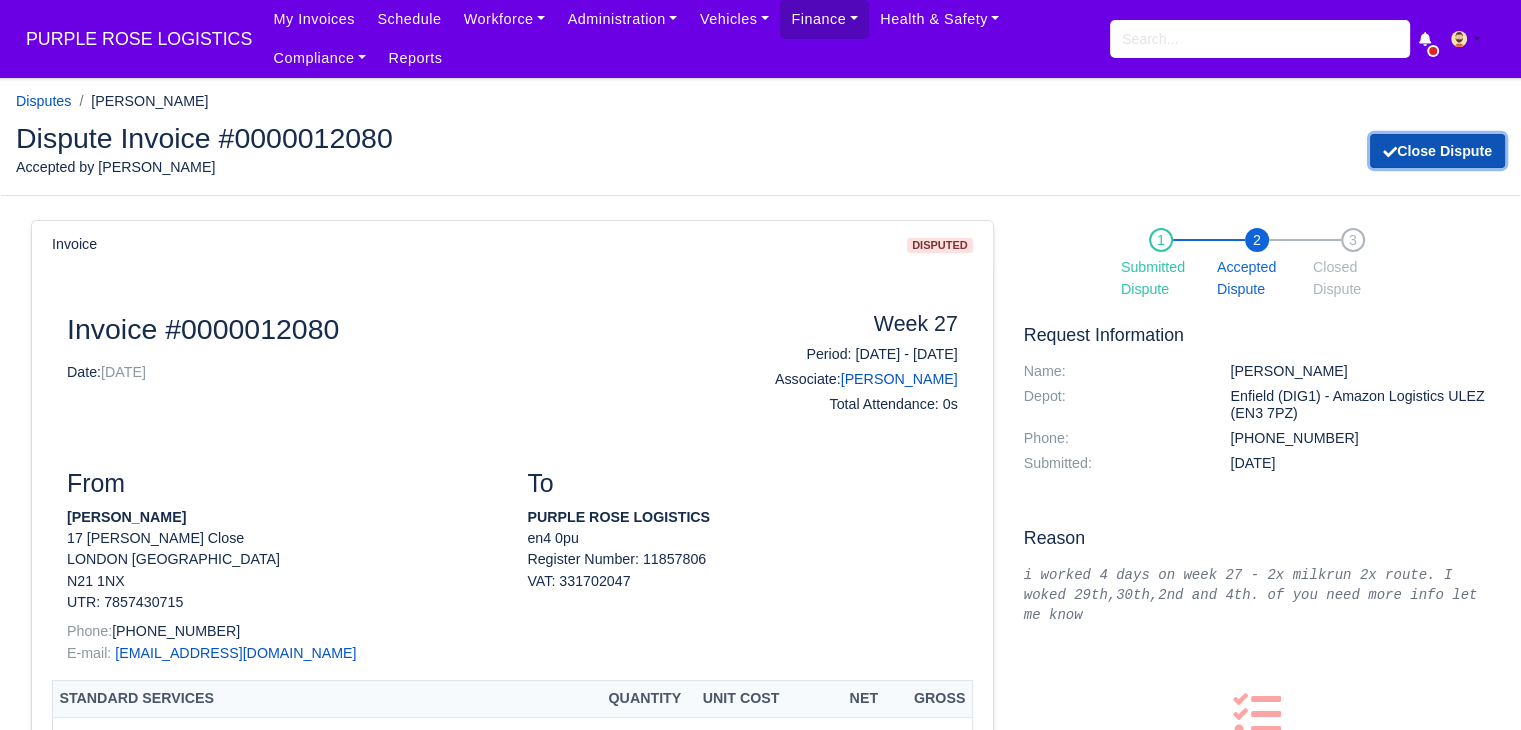 click on "Close Dispute" at bounding box center (1437, 151) 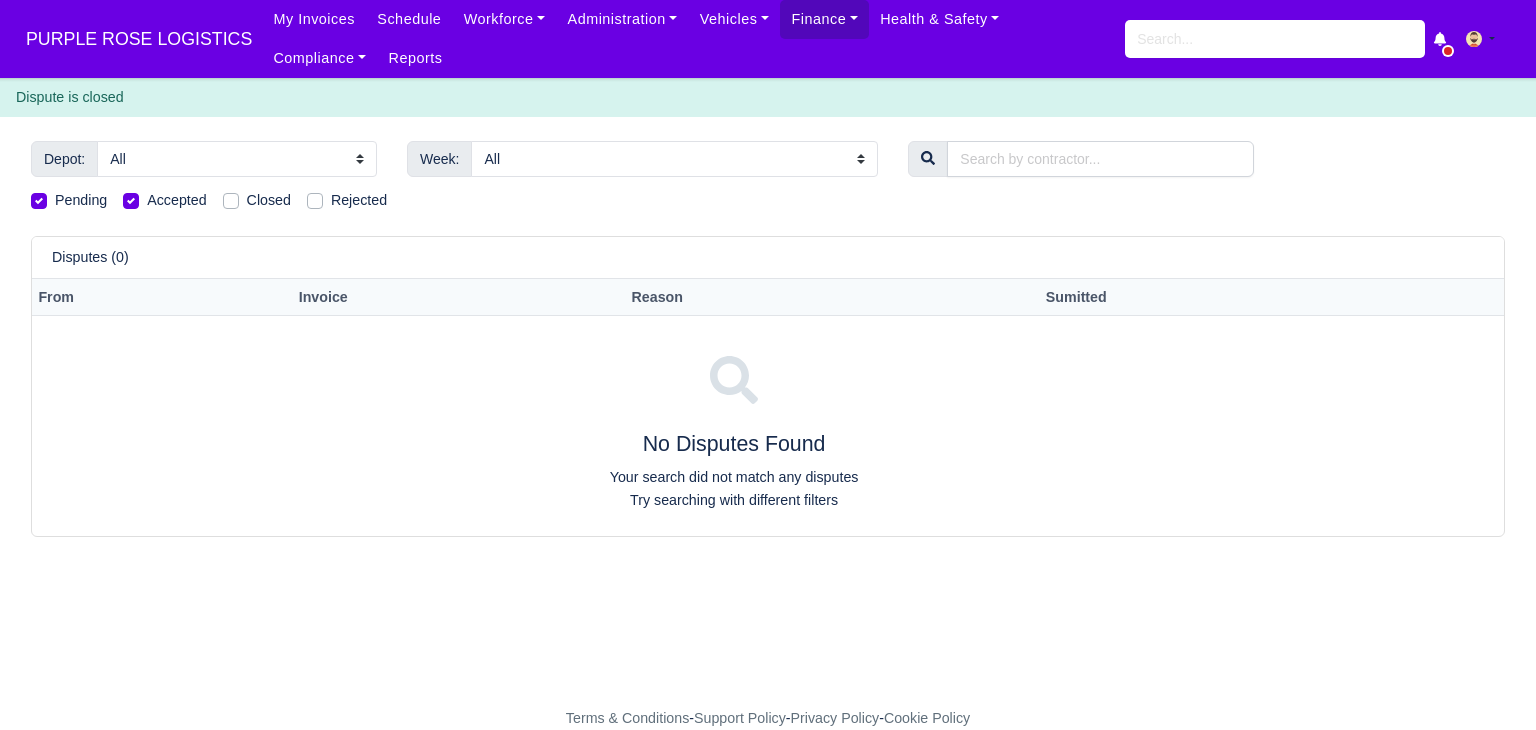 scroll, scrollTop: 0, scrollLeft: 0, axis: both 